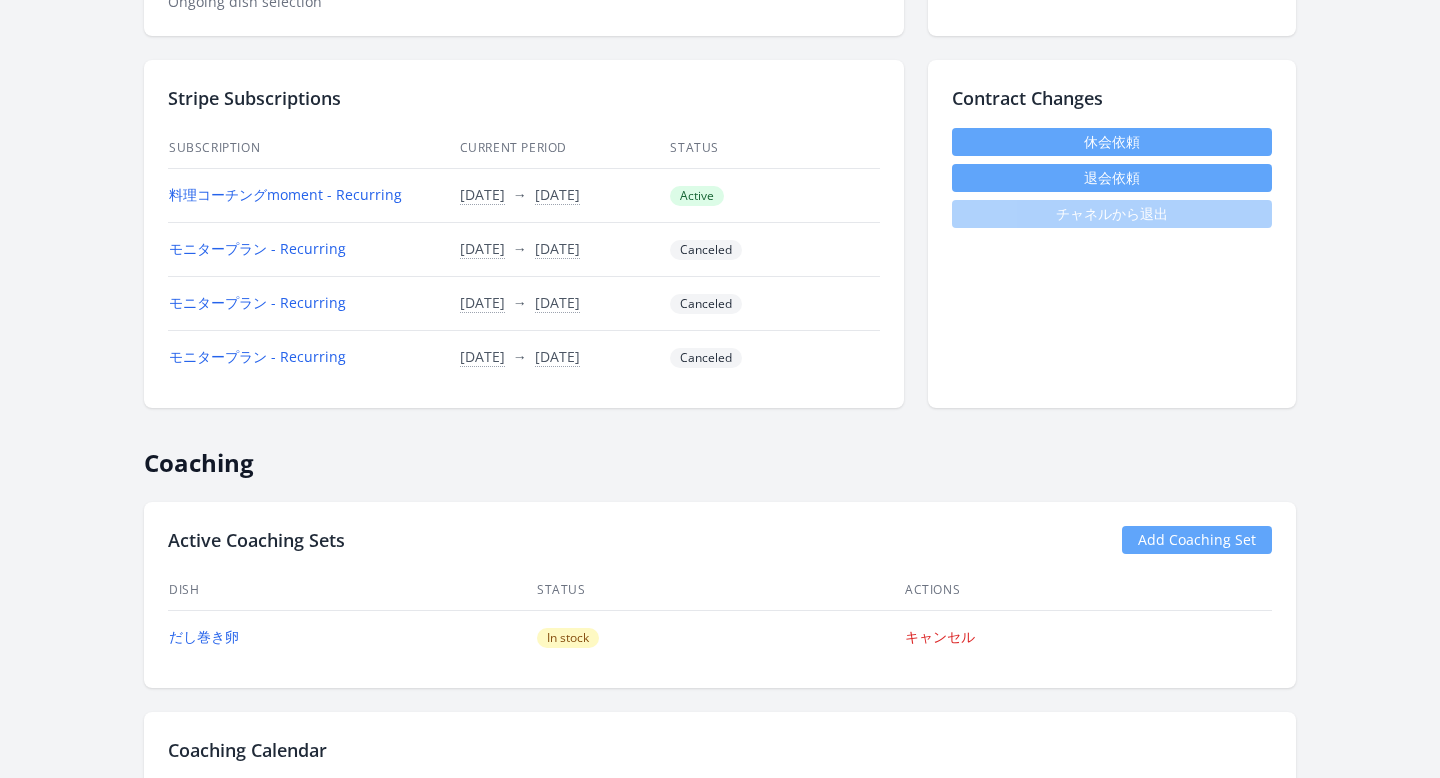 scroll, scrollTop: 600, scrollLeft: 0, axis: vertical 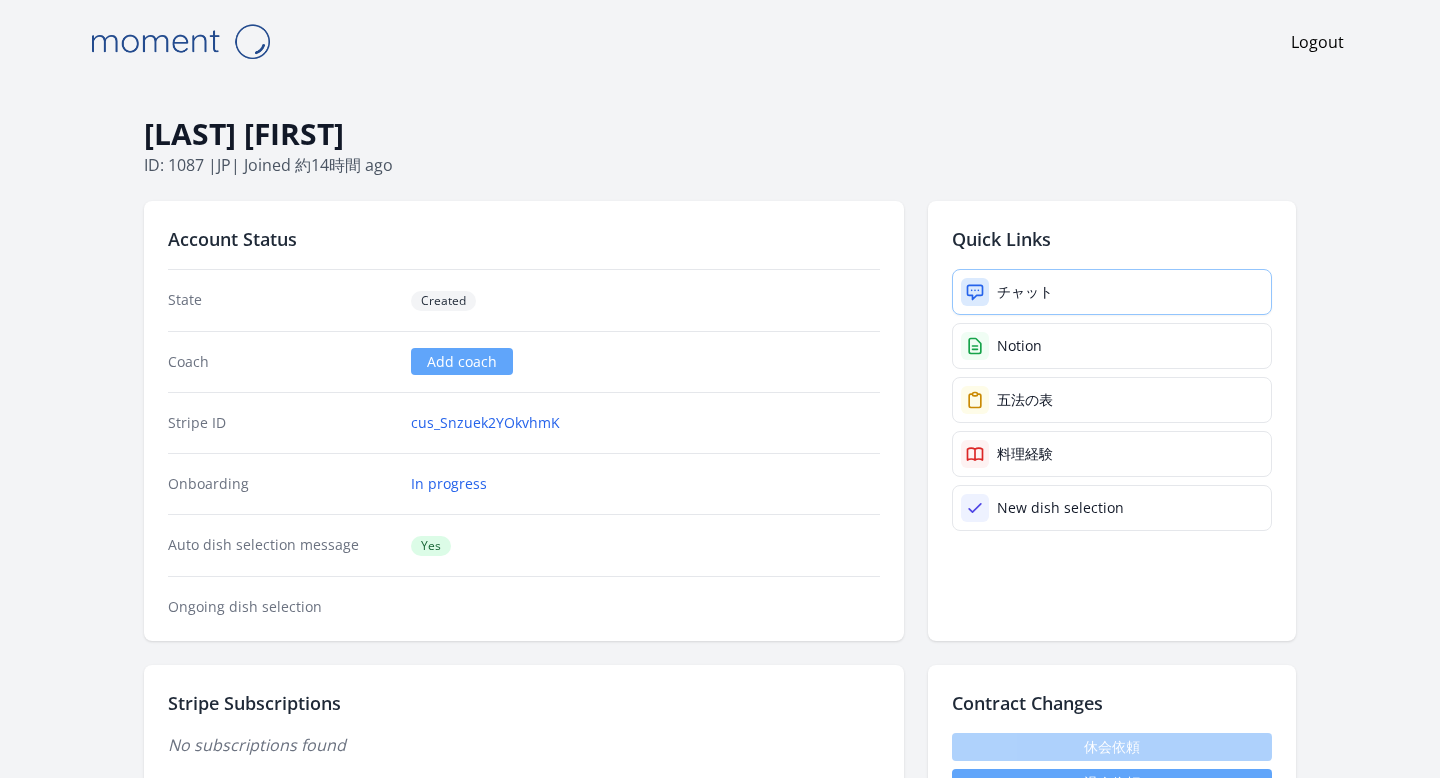 click at bounding box center [975, 292] 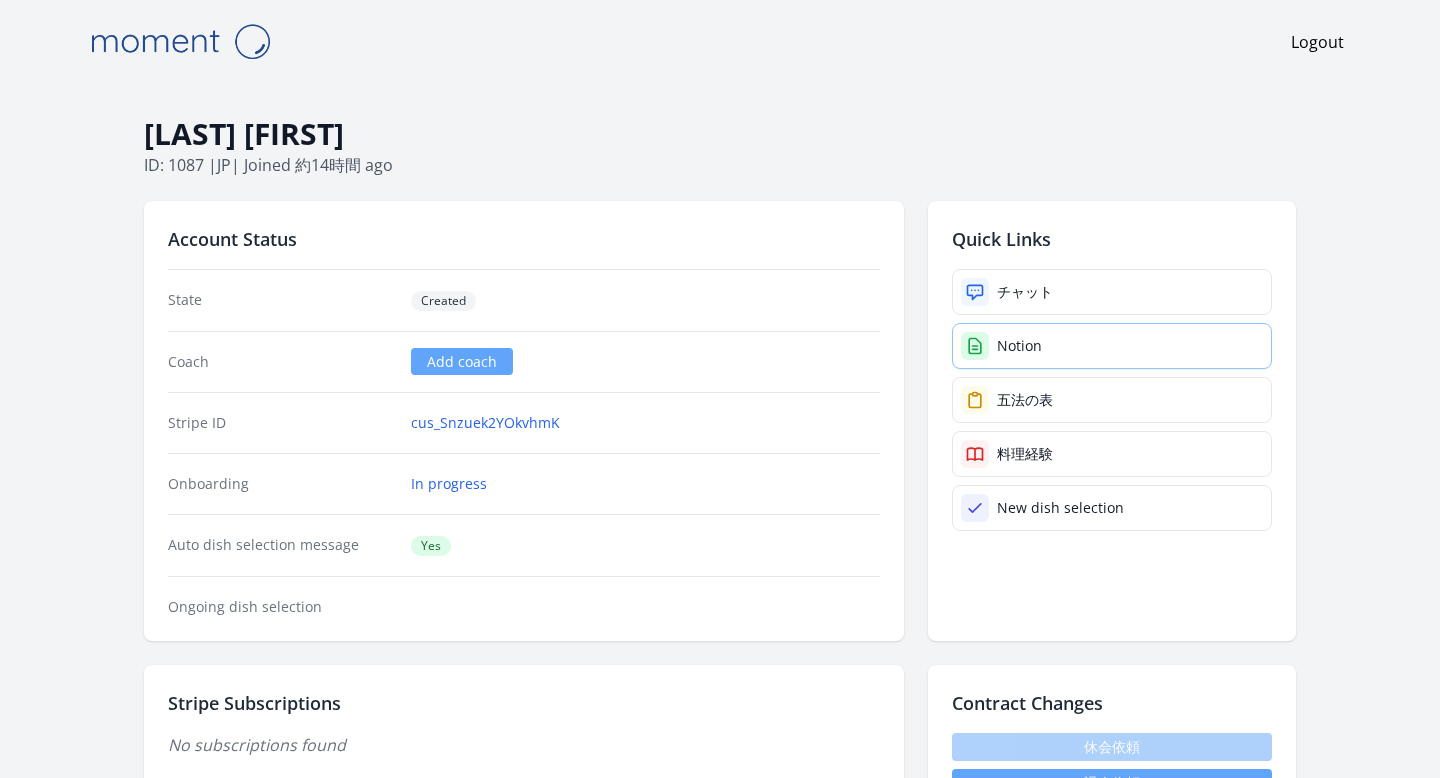 click on "Notion" at bounding box center [1112, 346] 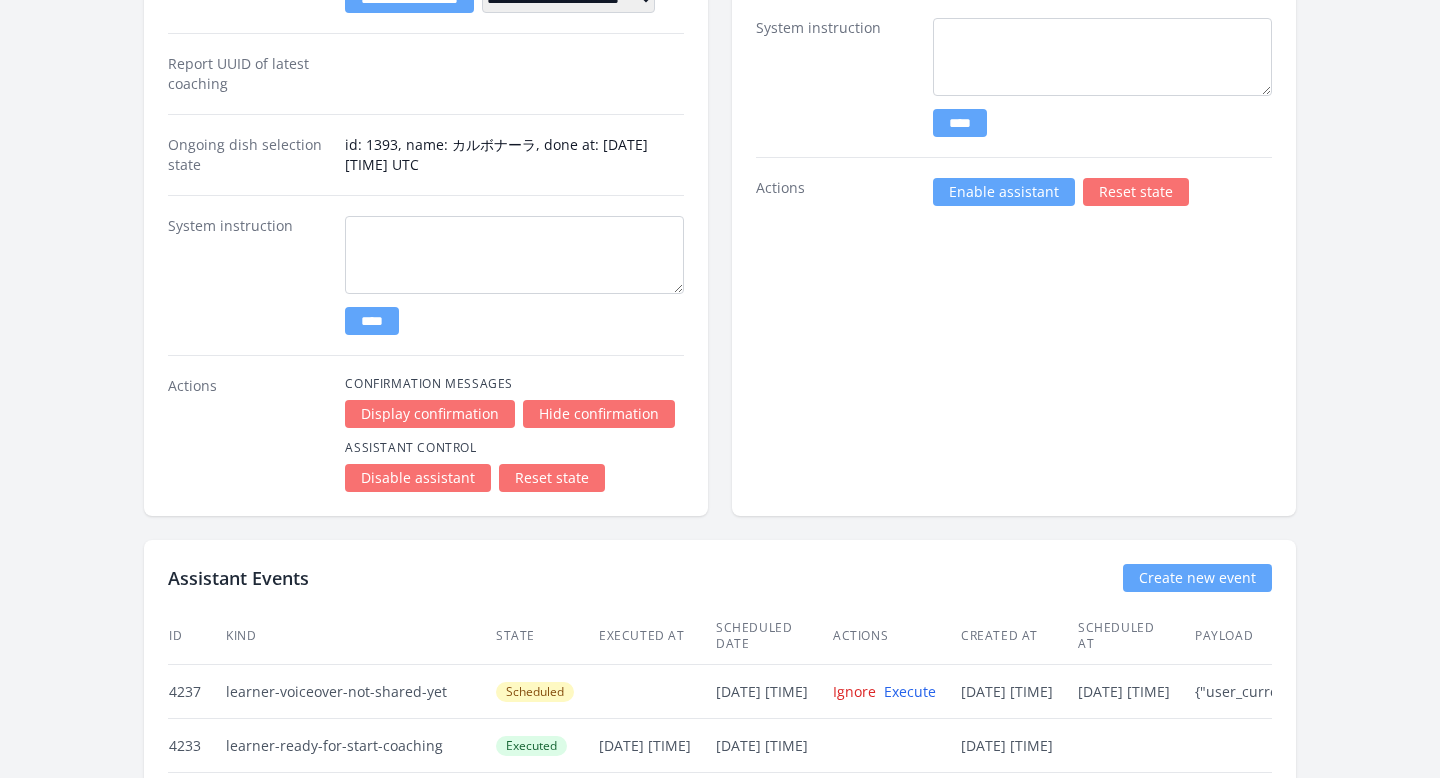 scroll, scrollTop: 2830, scrollLeft: 0, axis: vertical 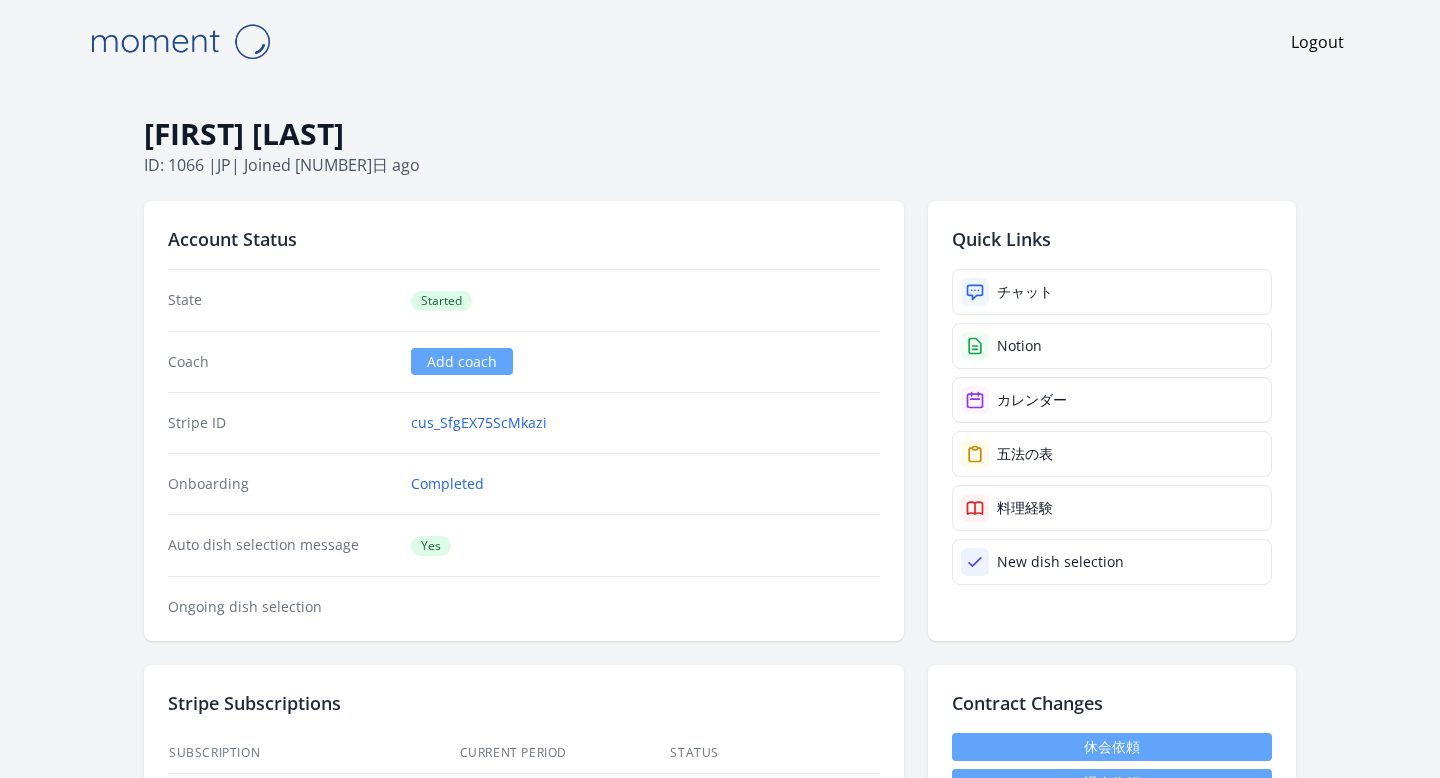 select on "****" 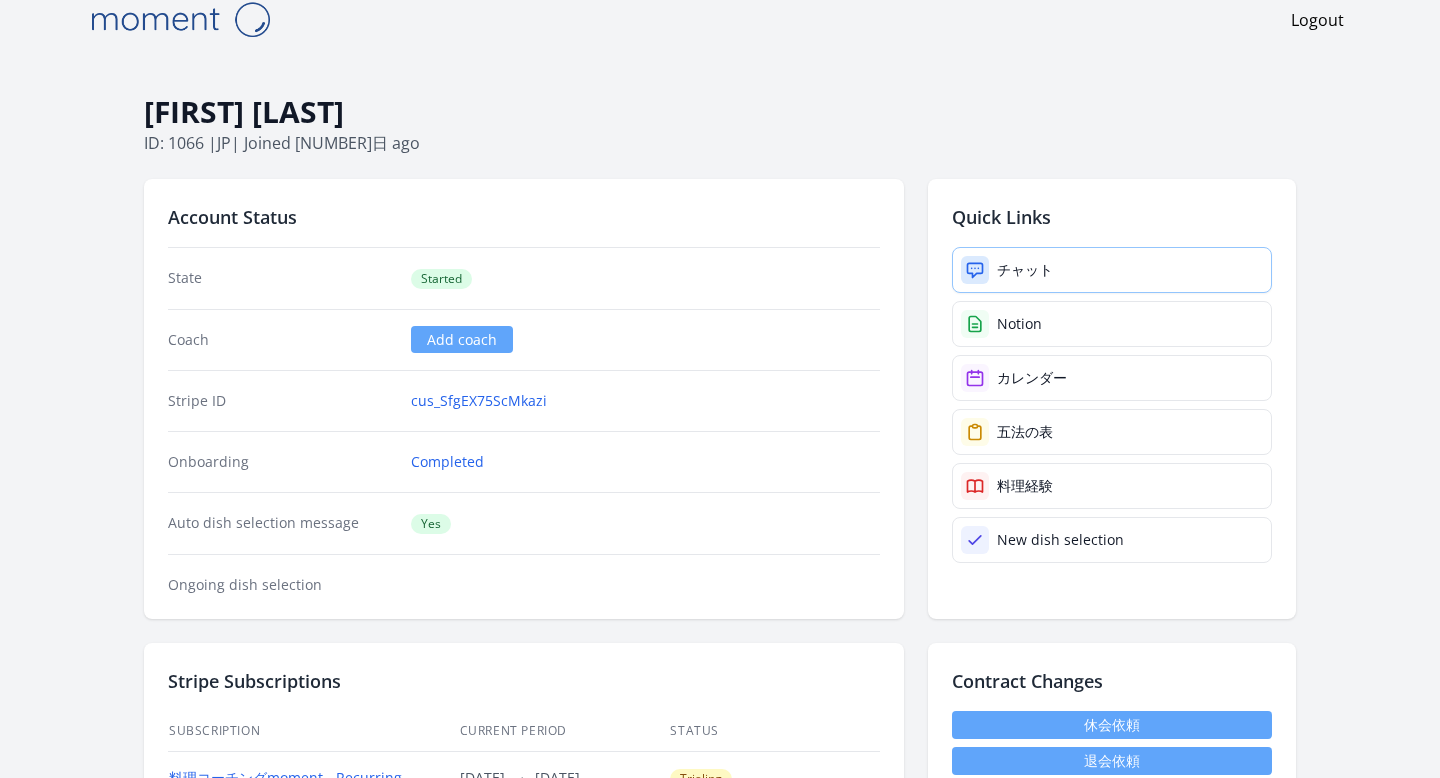 click 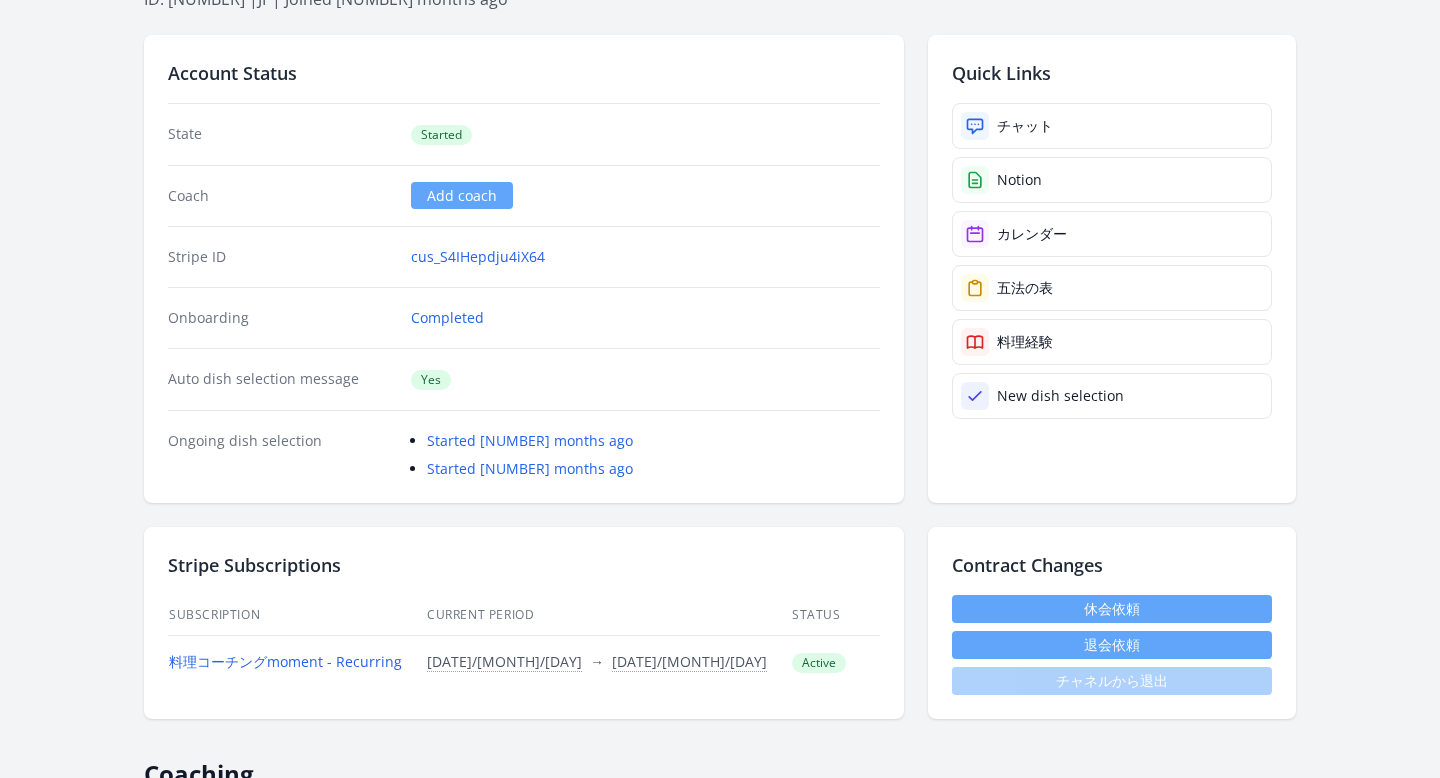 scroll, scrollTop: 0, scrollLeft: 0, axis: both 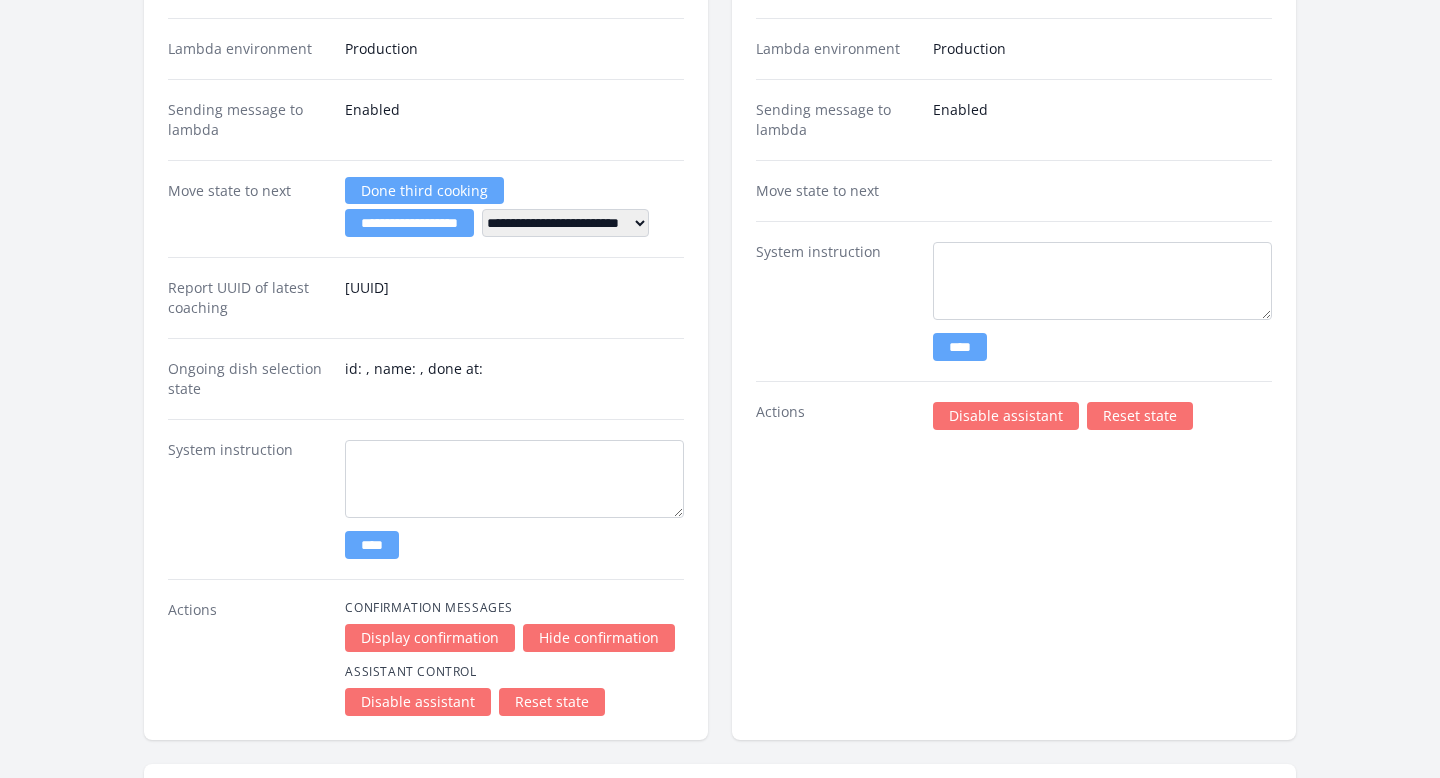 click on "Disable assistant" at bounding box center (1006, 416) 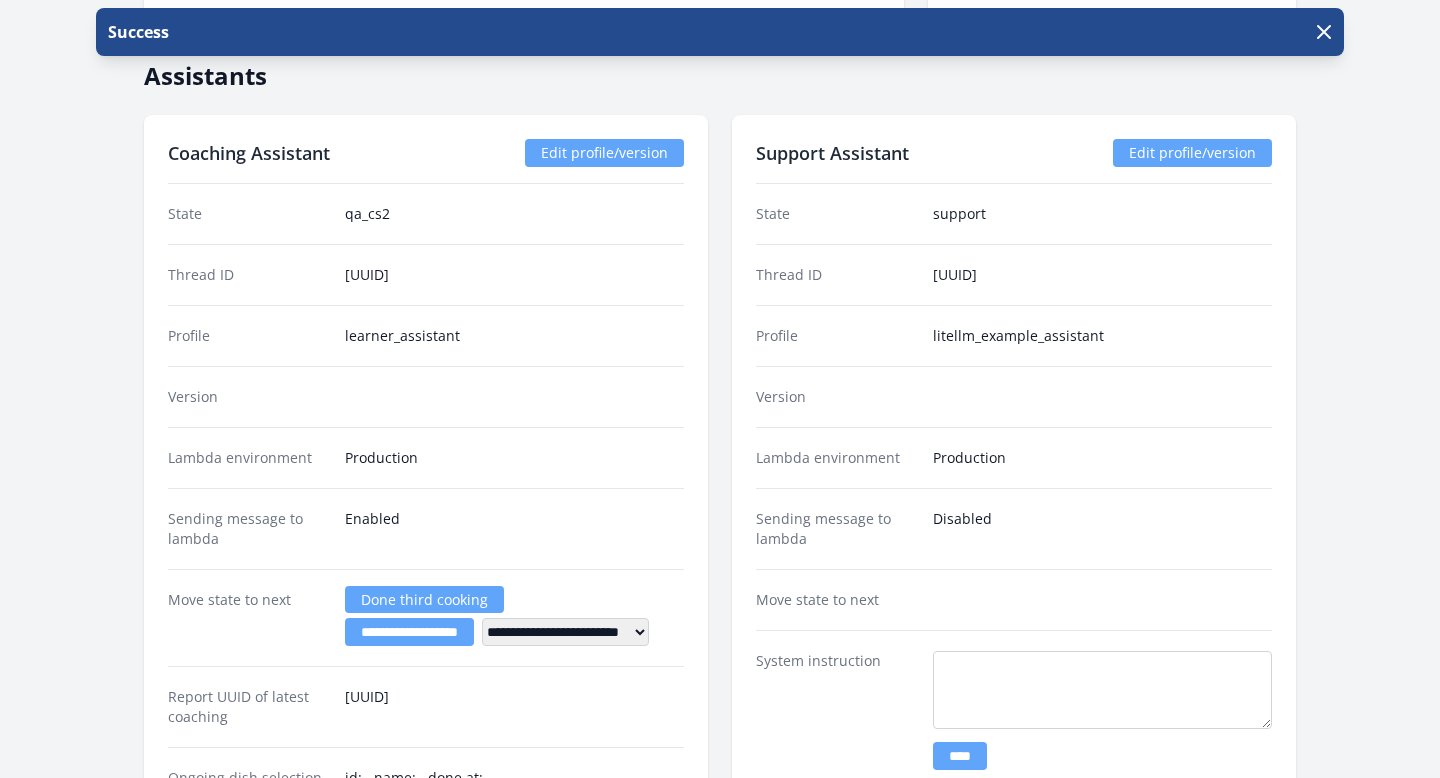 scroll, scrollTop: 3278, scrollLeft: 0, axis: vertical 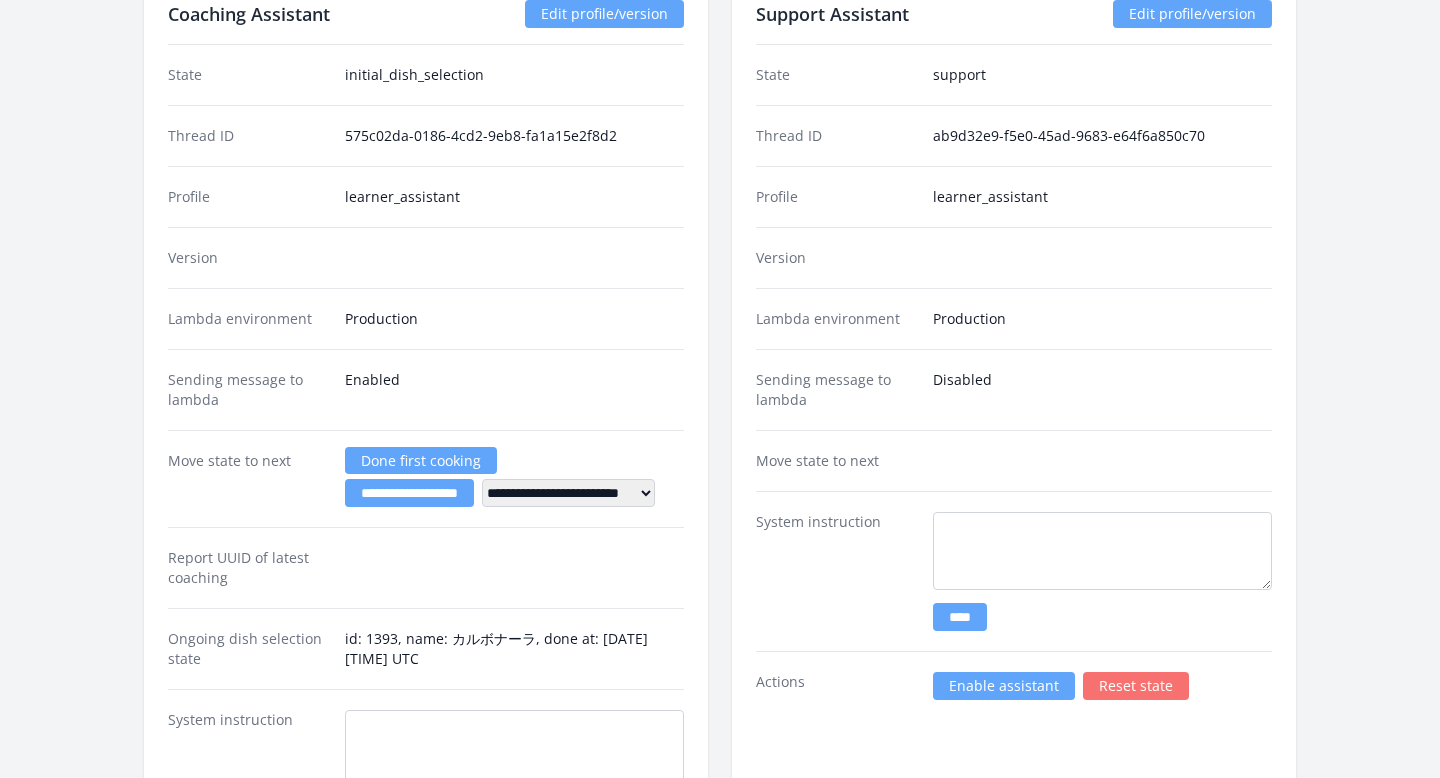 click on "Enable assistant" at bounding box center [1004, 686] 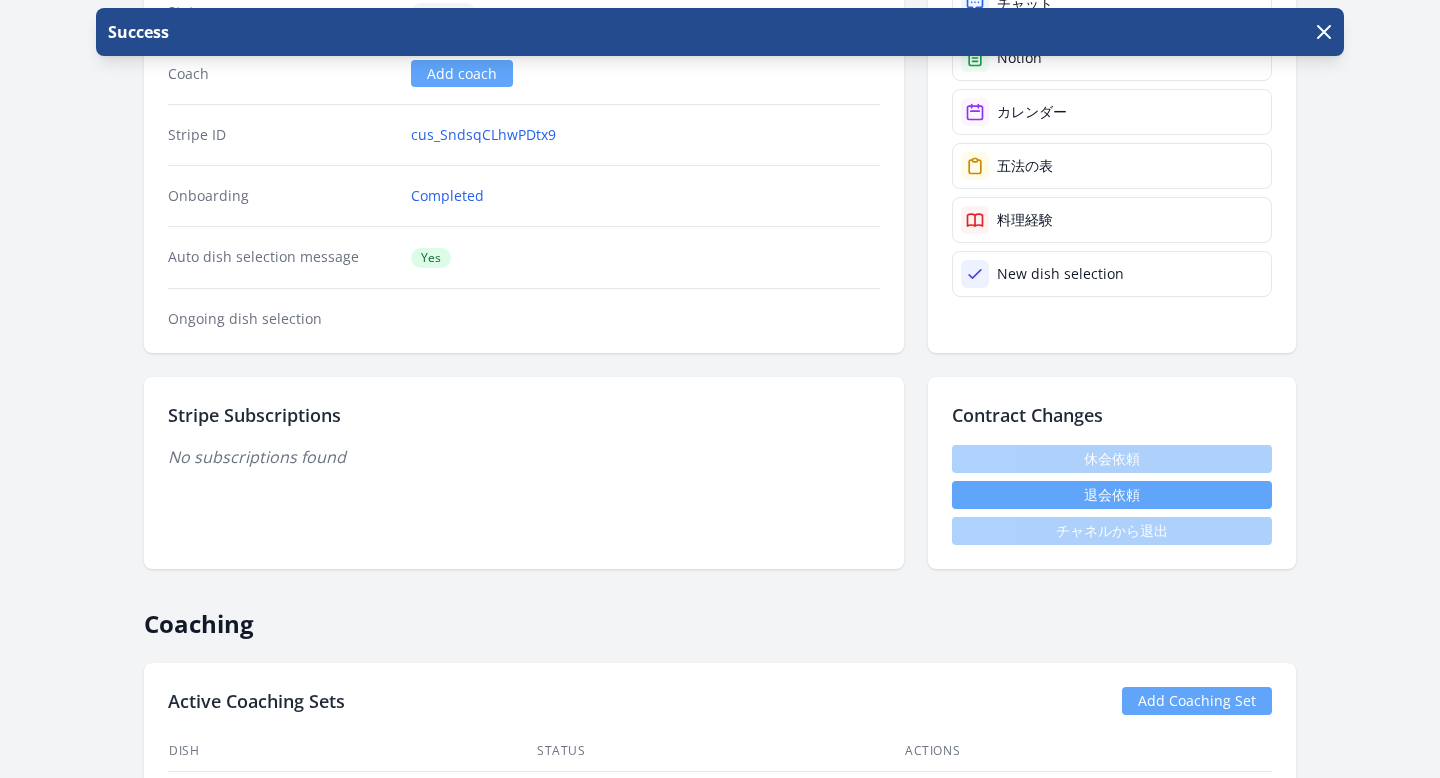 scroll, scrollTop: 0, scrollLeft: 0, axis: both 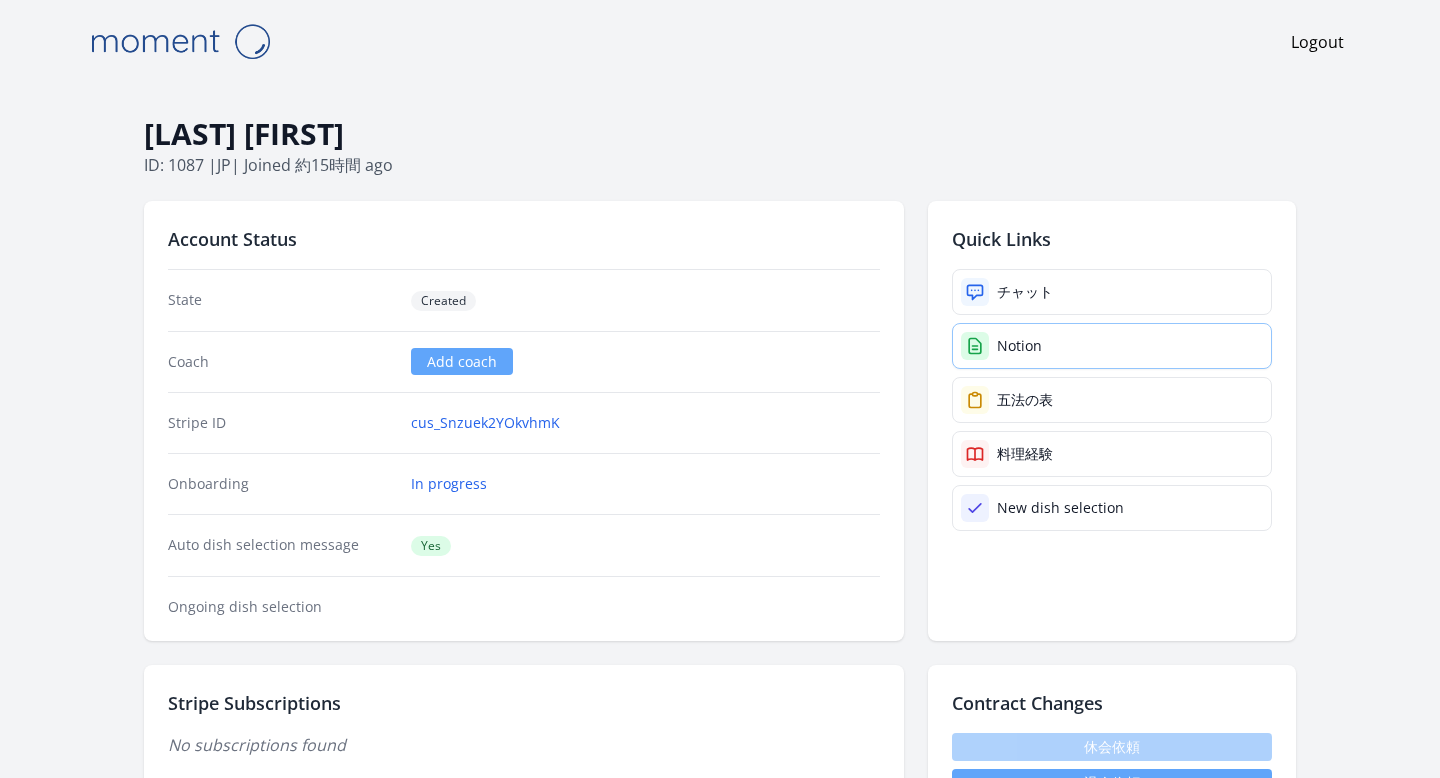 click at bounding box center (975, 346) 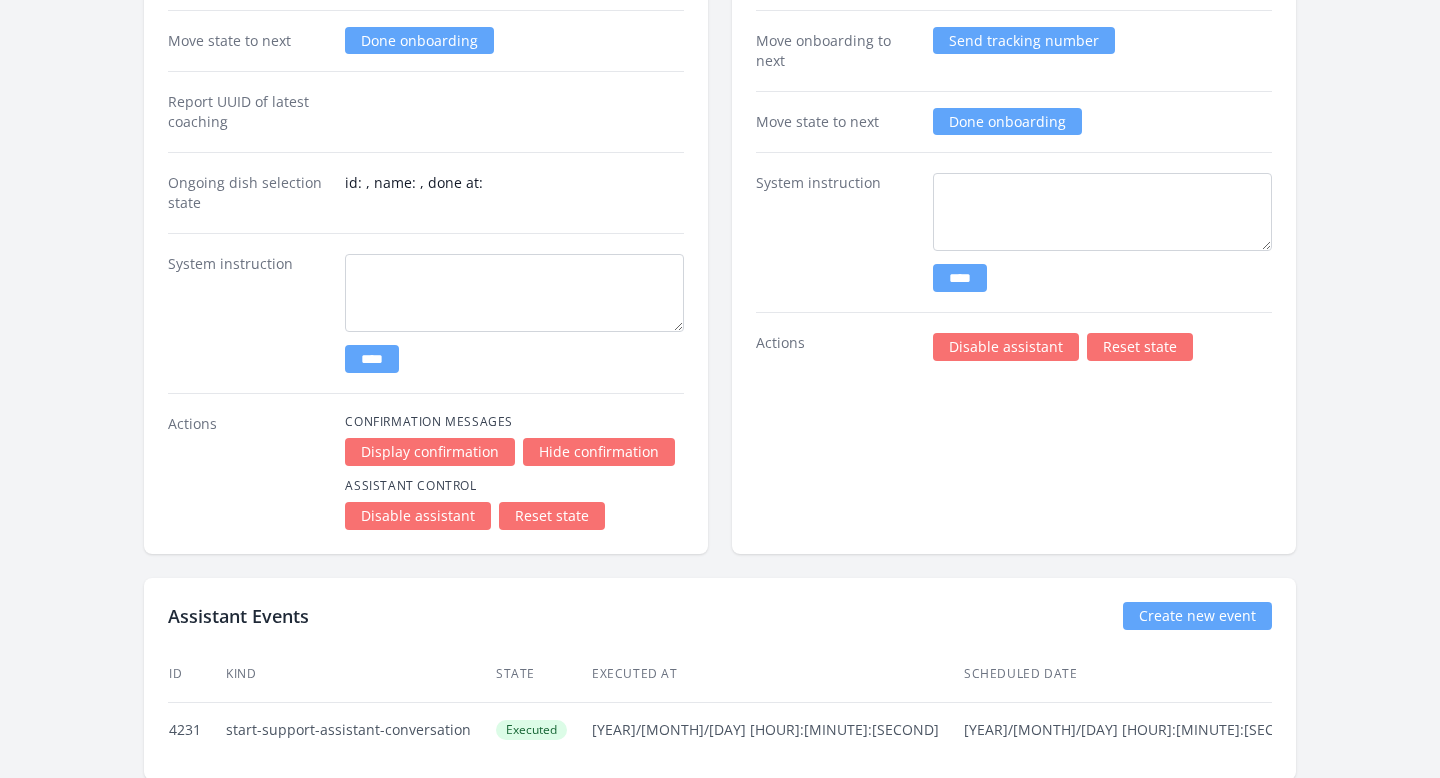 scroll, scrollTop: 2688, scrollLeft: 0, axis: vertical 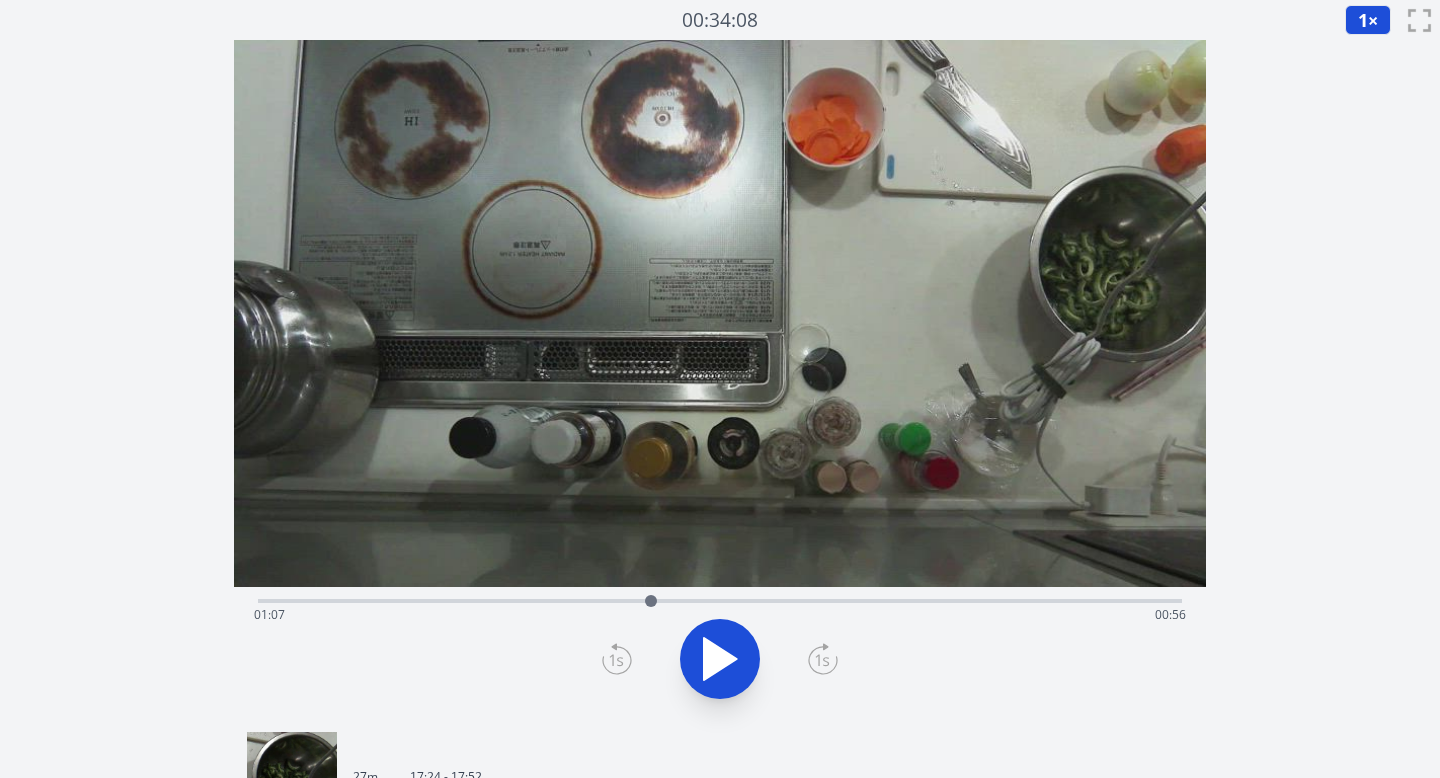 drag, startPoint x: 768, startPoint y: 597, endPoint x: 419, endPoint y: 593, distance: 349.02292 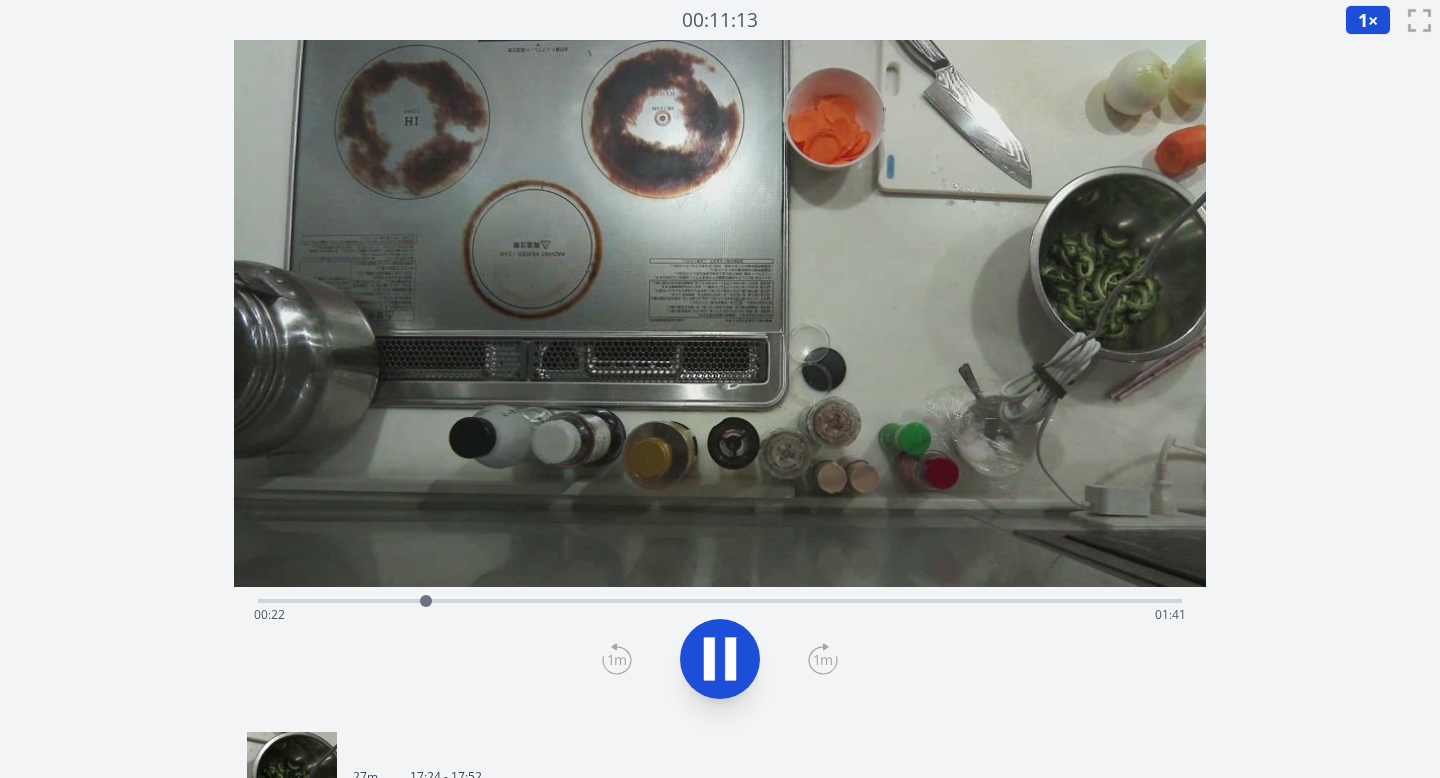 click 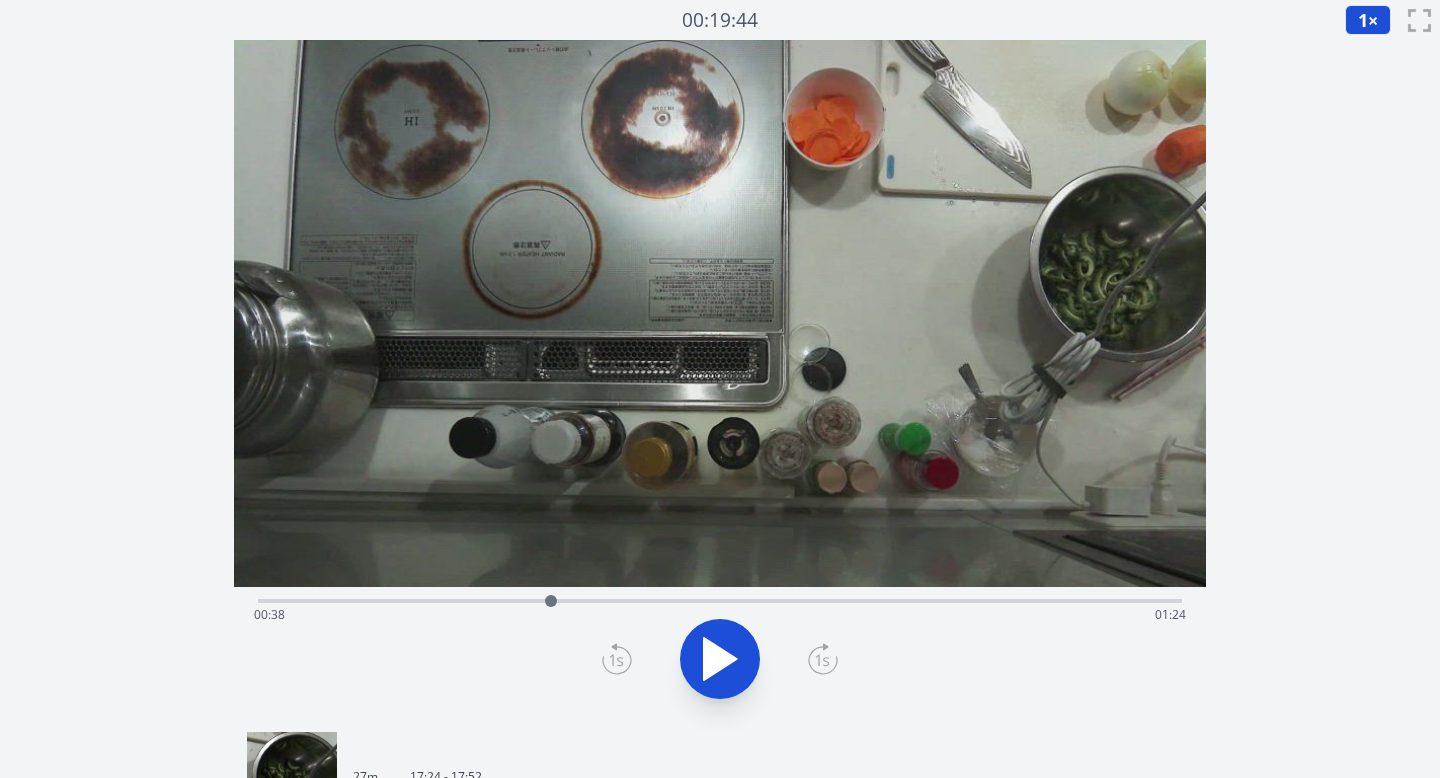 drag, startPoint x: 425, startPoint y: 598, endPoint x: 551, endPoint y: 603, distance: 126.09917 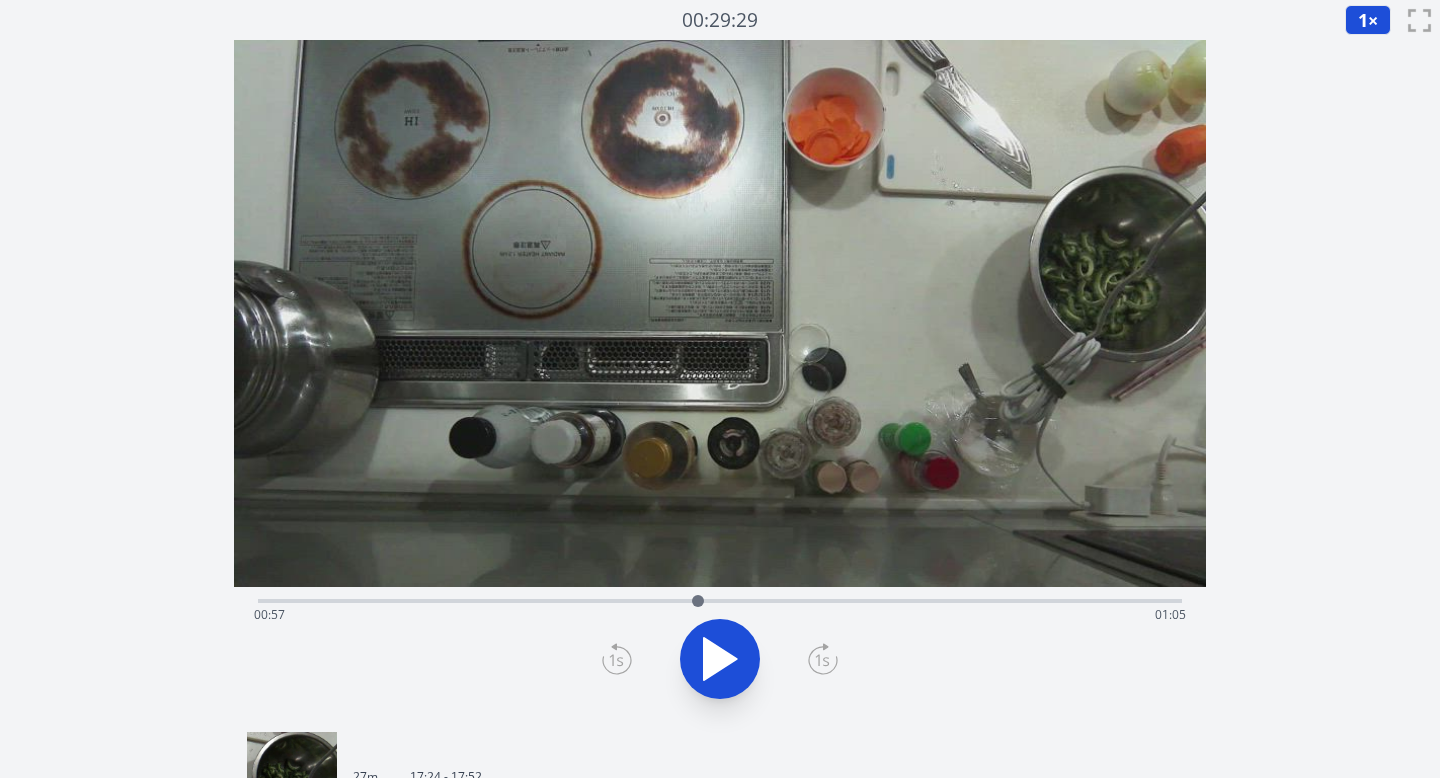 drag, startPoint x: 551, startPoint y: 603, endPoint x: 701, endPoint y: 605, distance: 150.01334 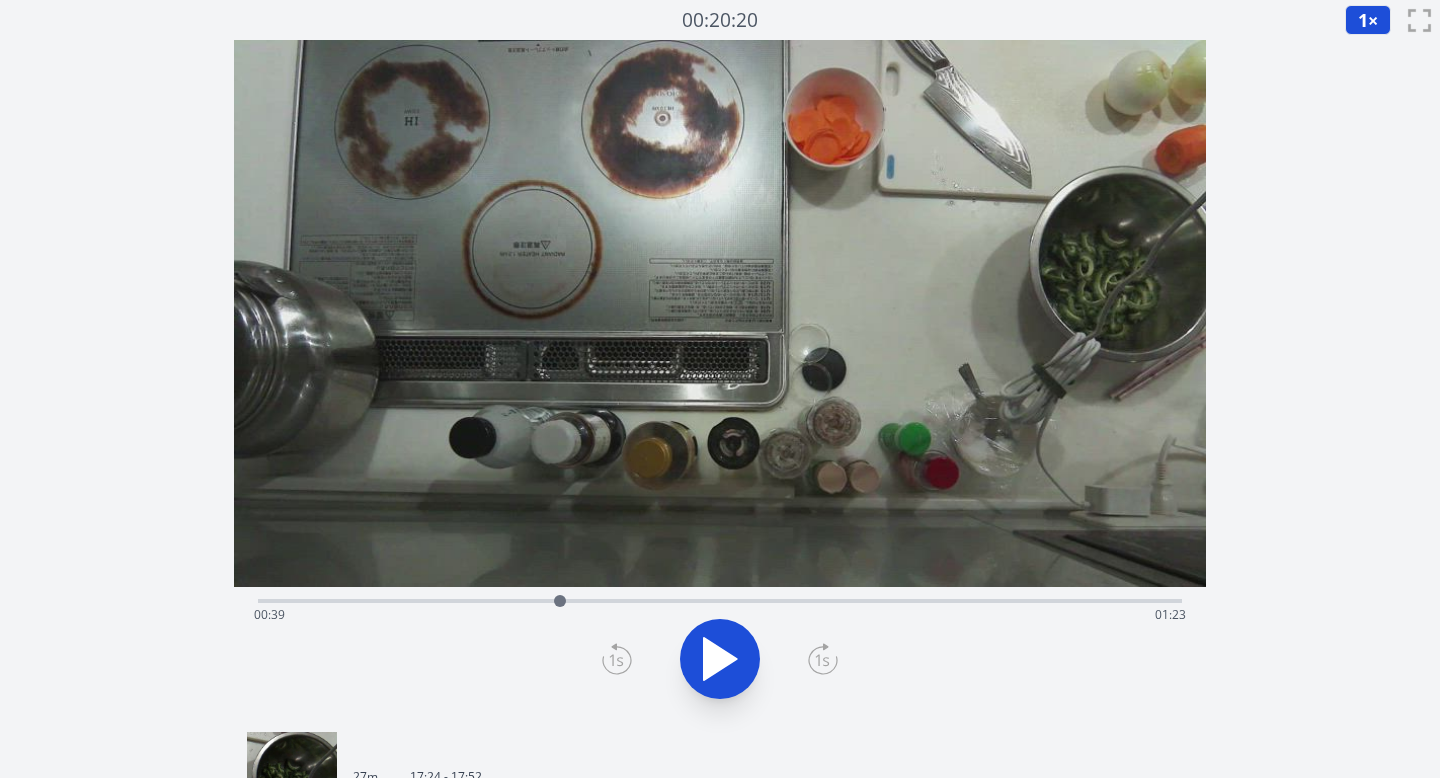 drag, startPoint x: 701, startPoint y: 605, endPoint x: 560, endPoint y: 604, distance: 141.00354 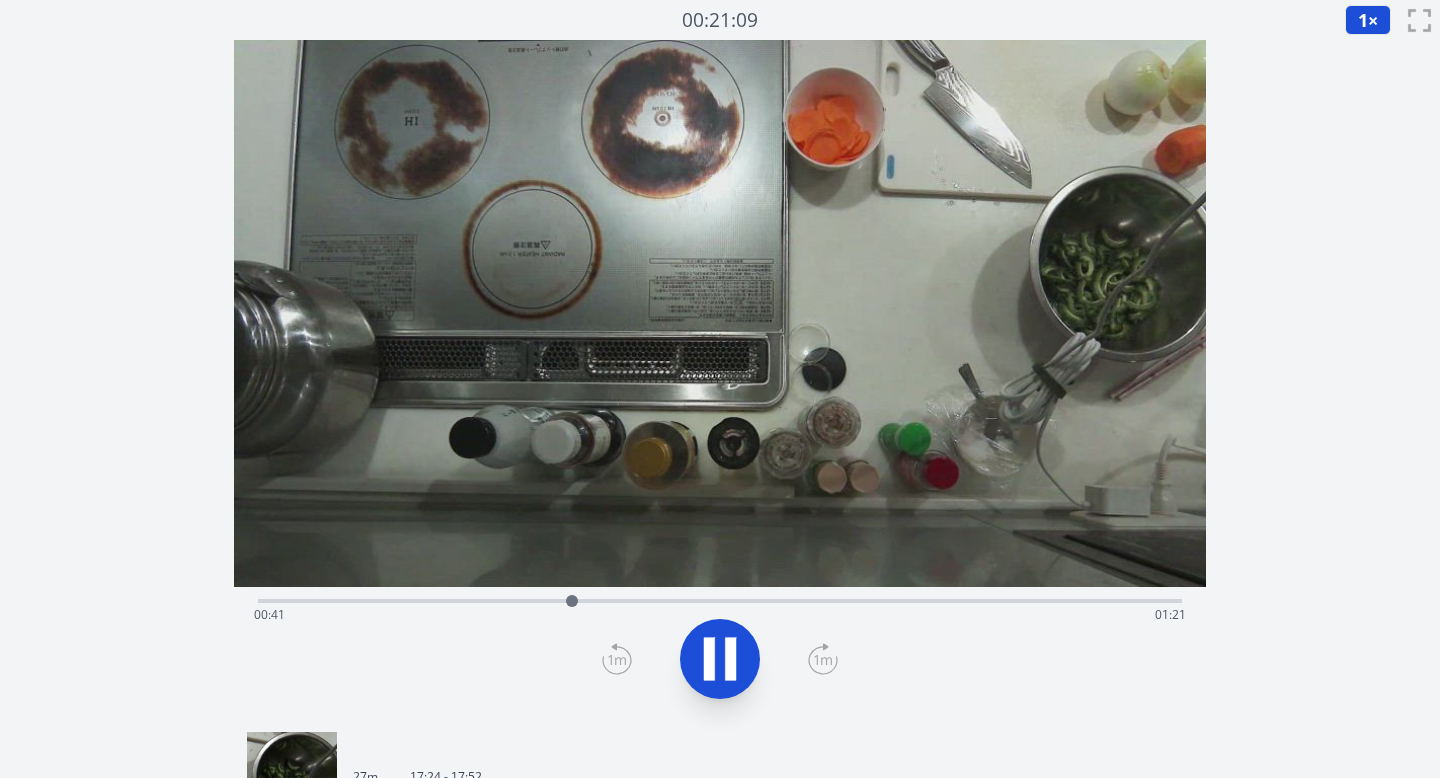 click 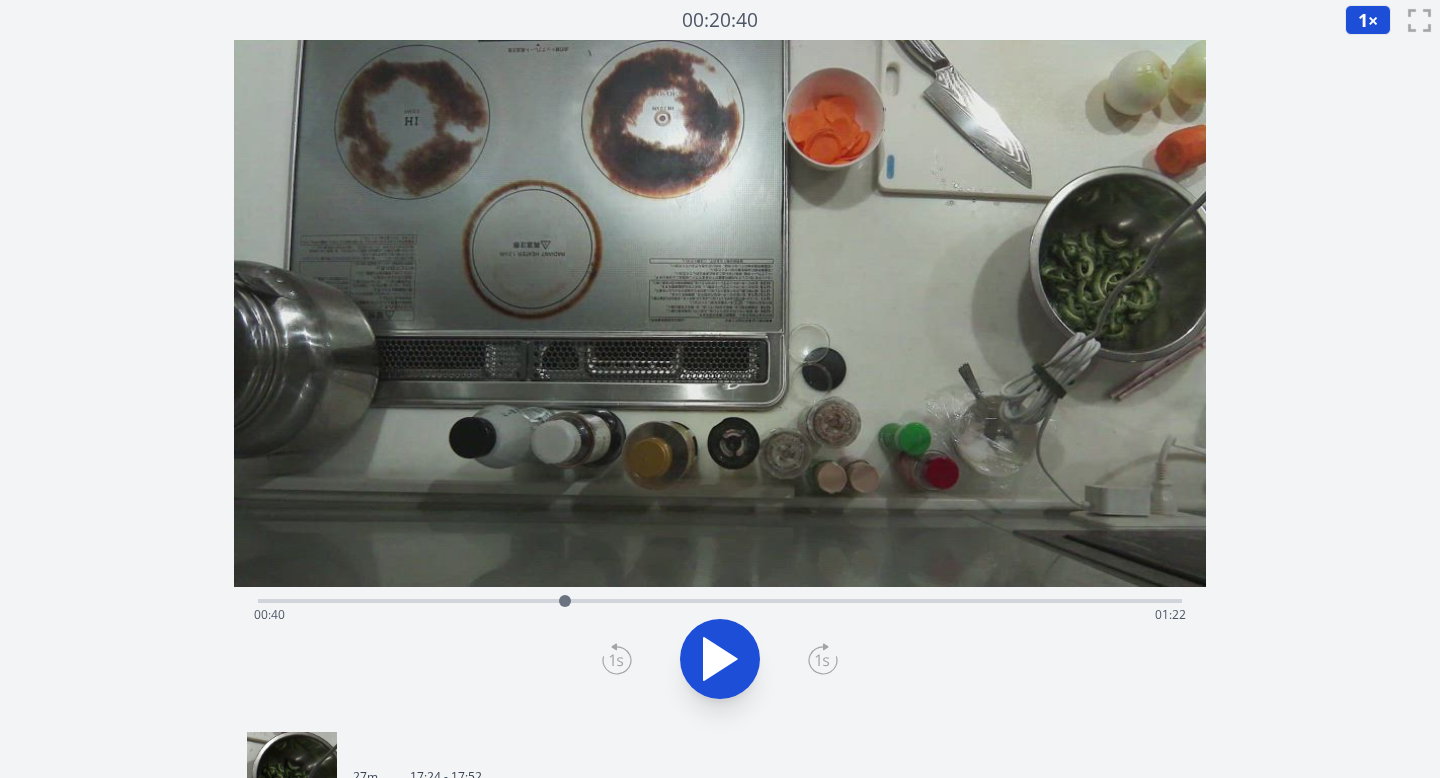 drag, startPoint x: 569, startPoint y: 598, endPoint x: 565, endPoint y: 617, distance: 19.416489 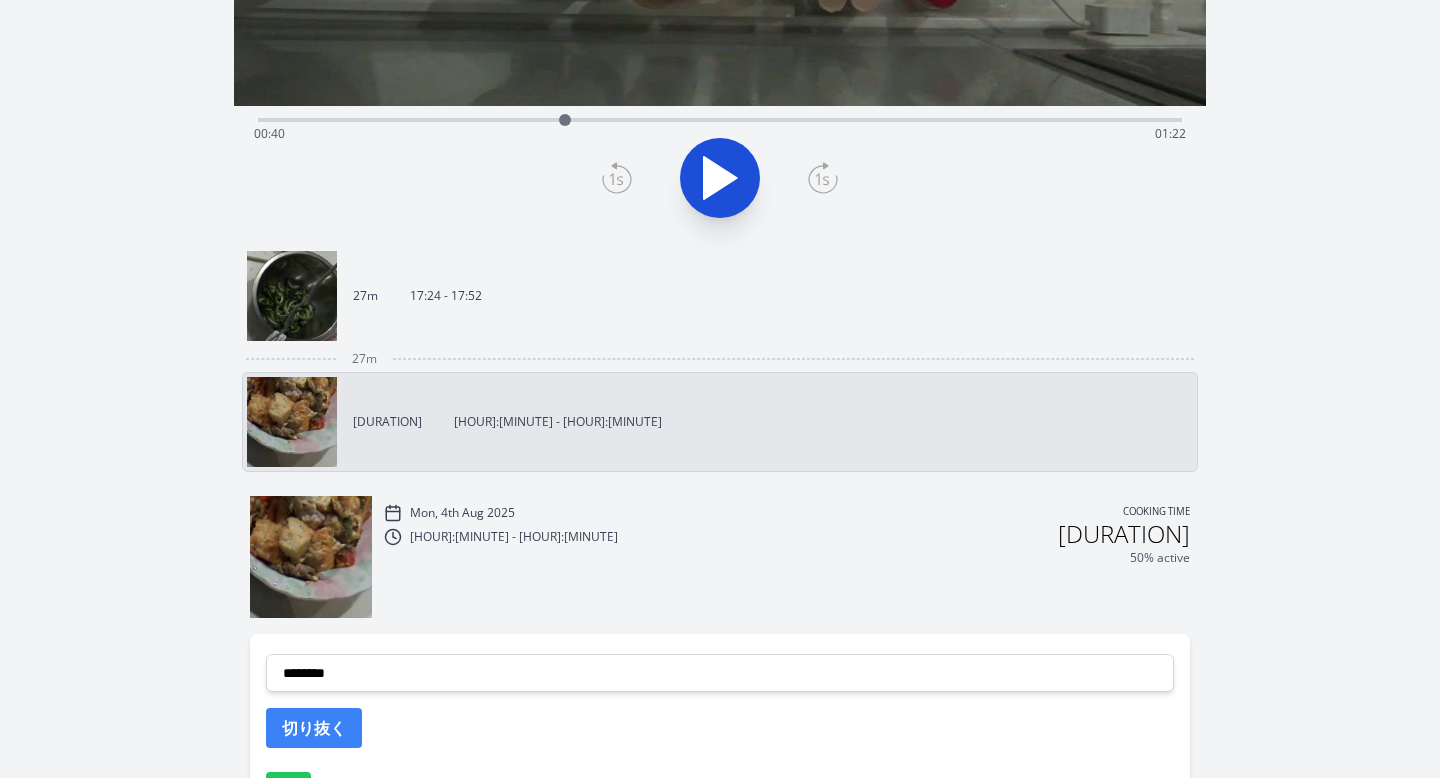 scroll, scrollTop: 589, scrollLeft: 0, axis: vertical 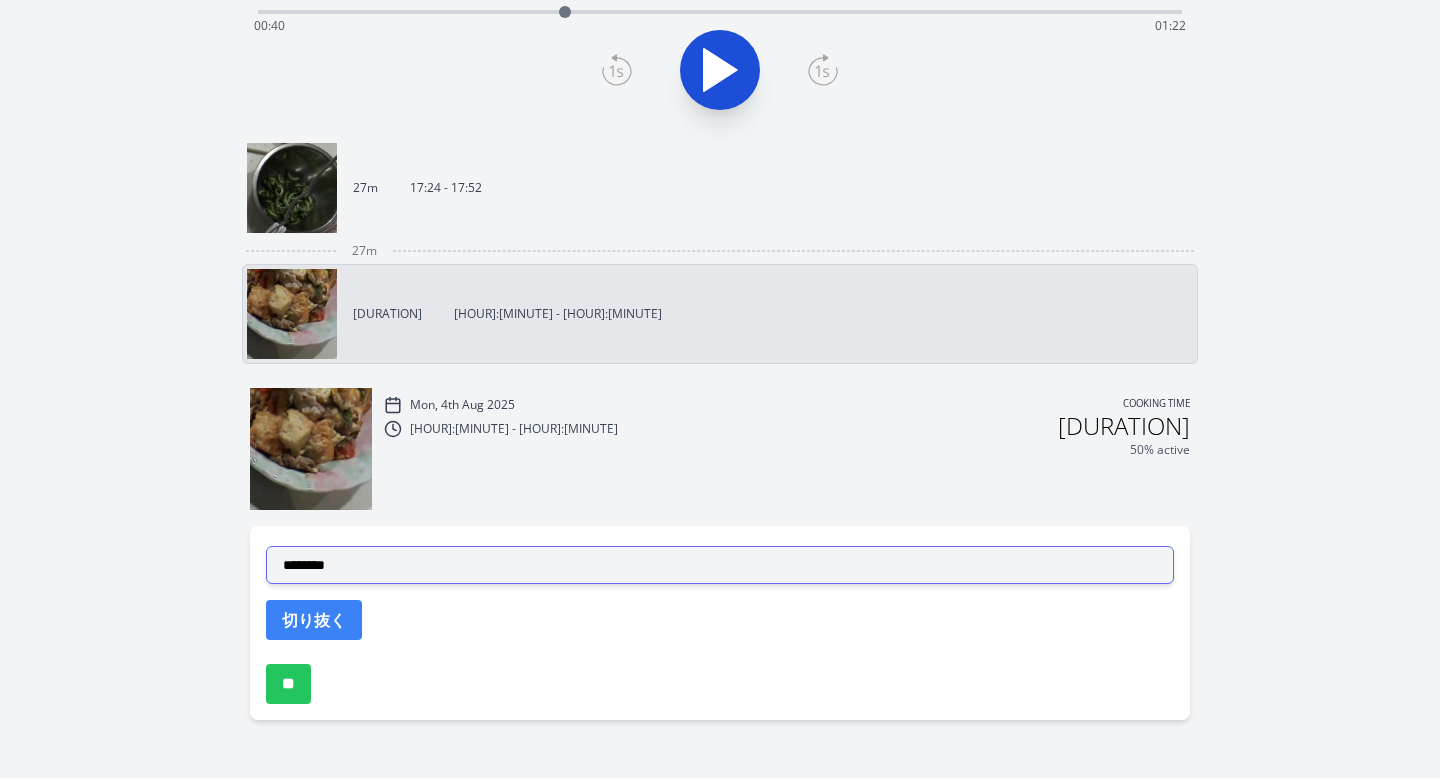 click on "**********" at bounding box center (720, 565) 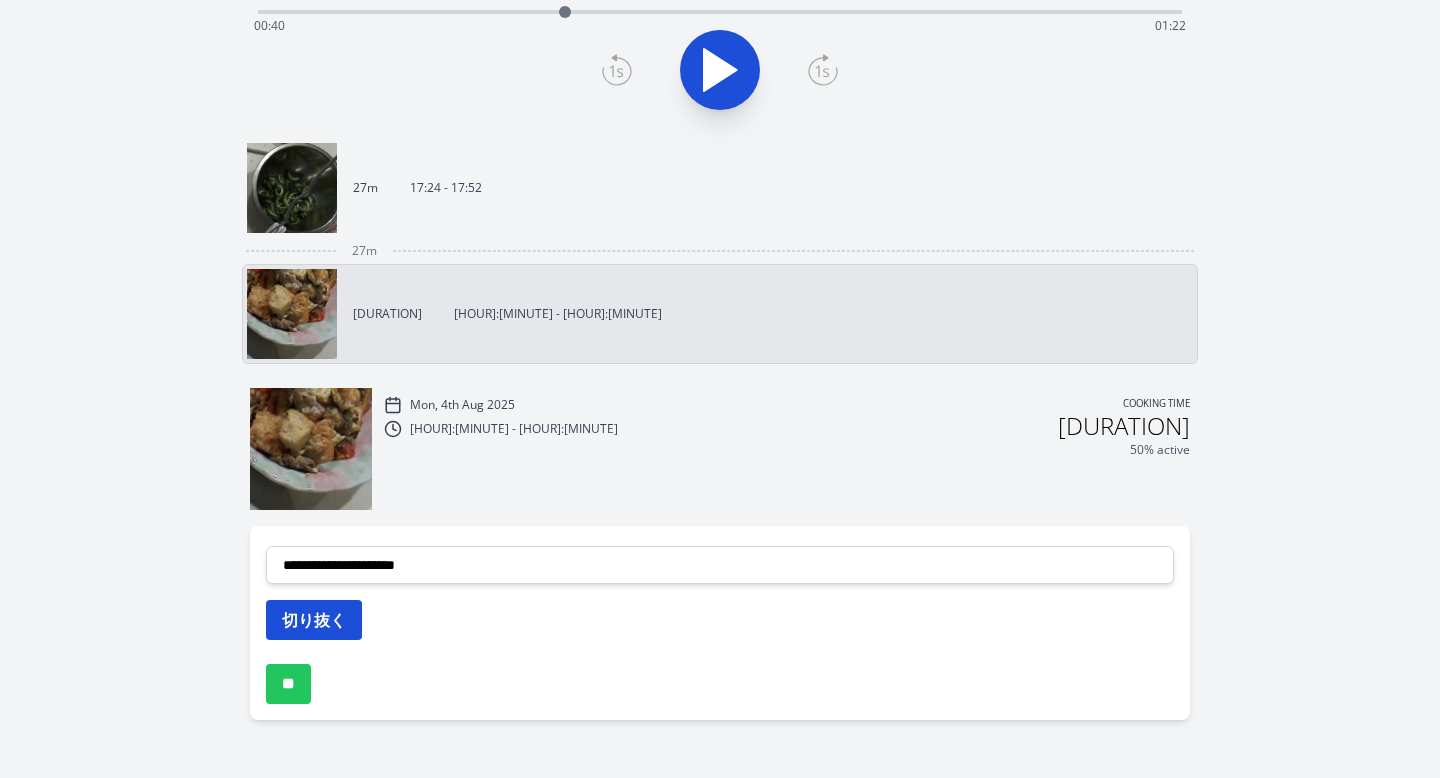click on "切り抜く" at bounding box center [314, 620] 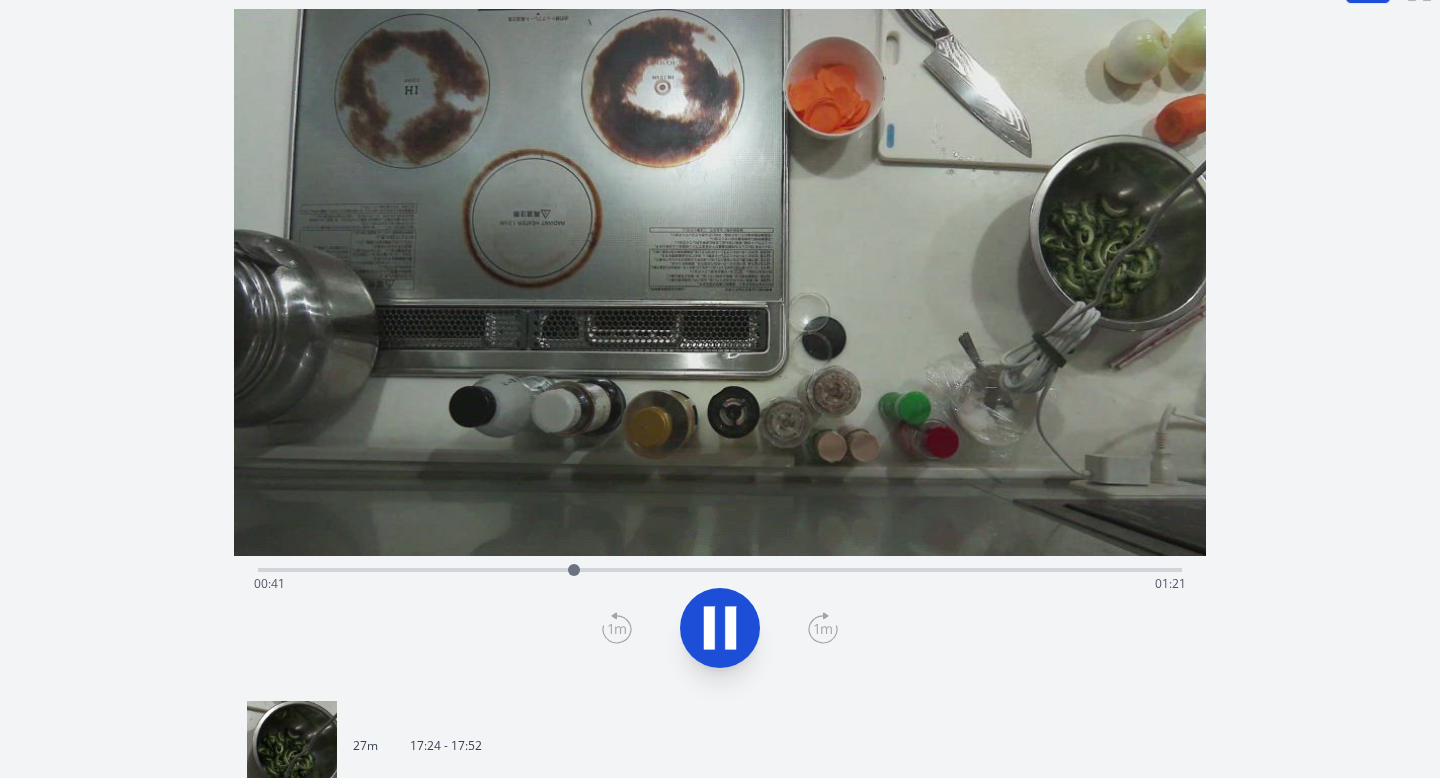 scroll, scrollTop: 0, scrollLeft: 0, axis: both 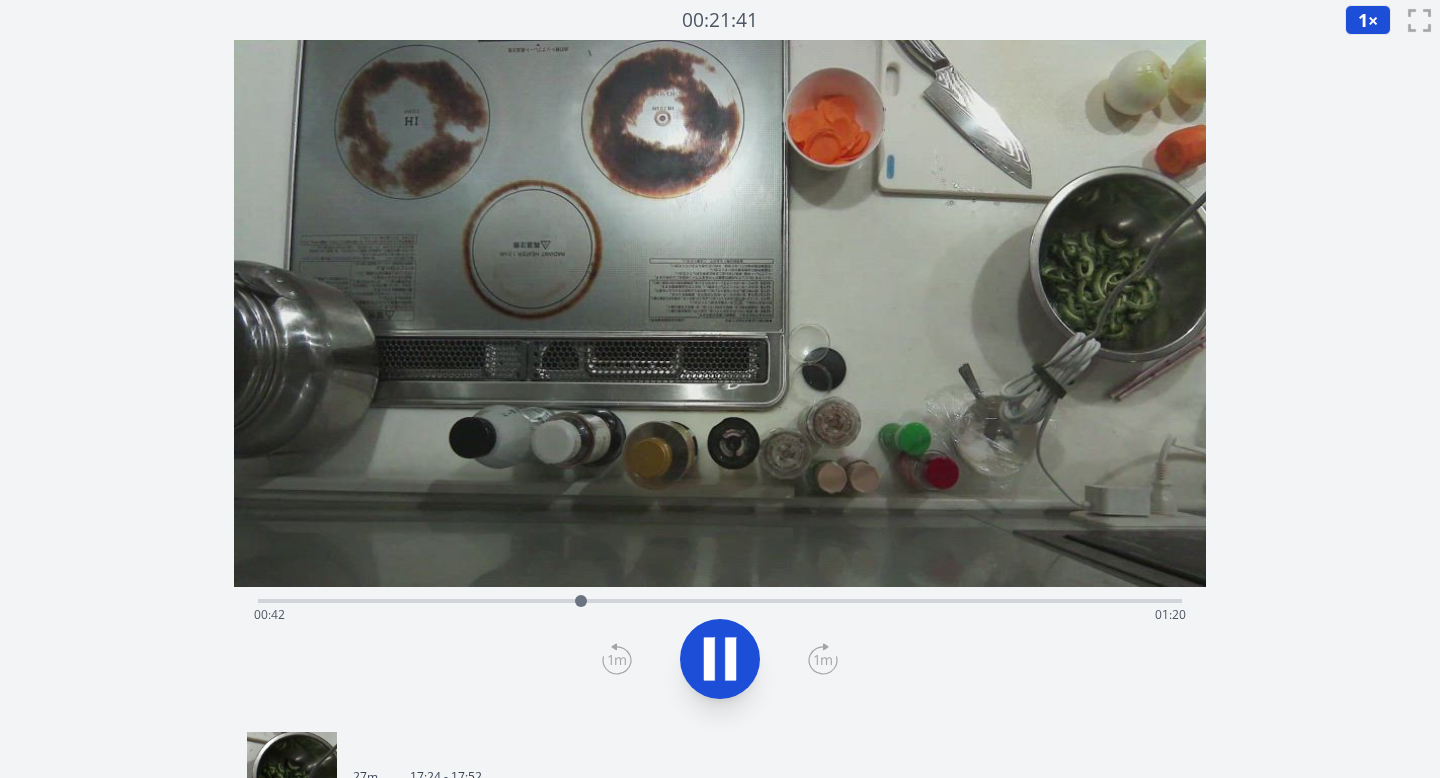 click 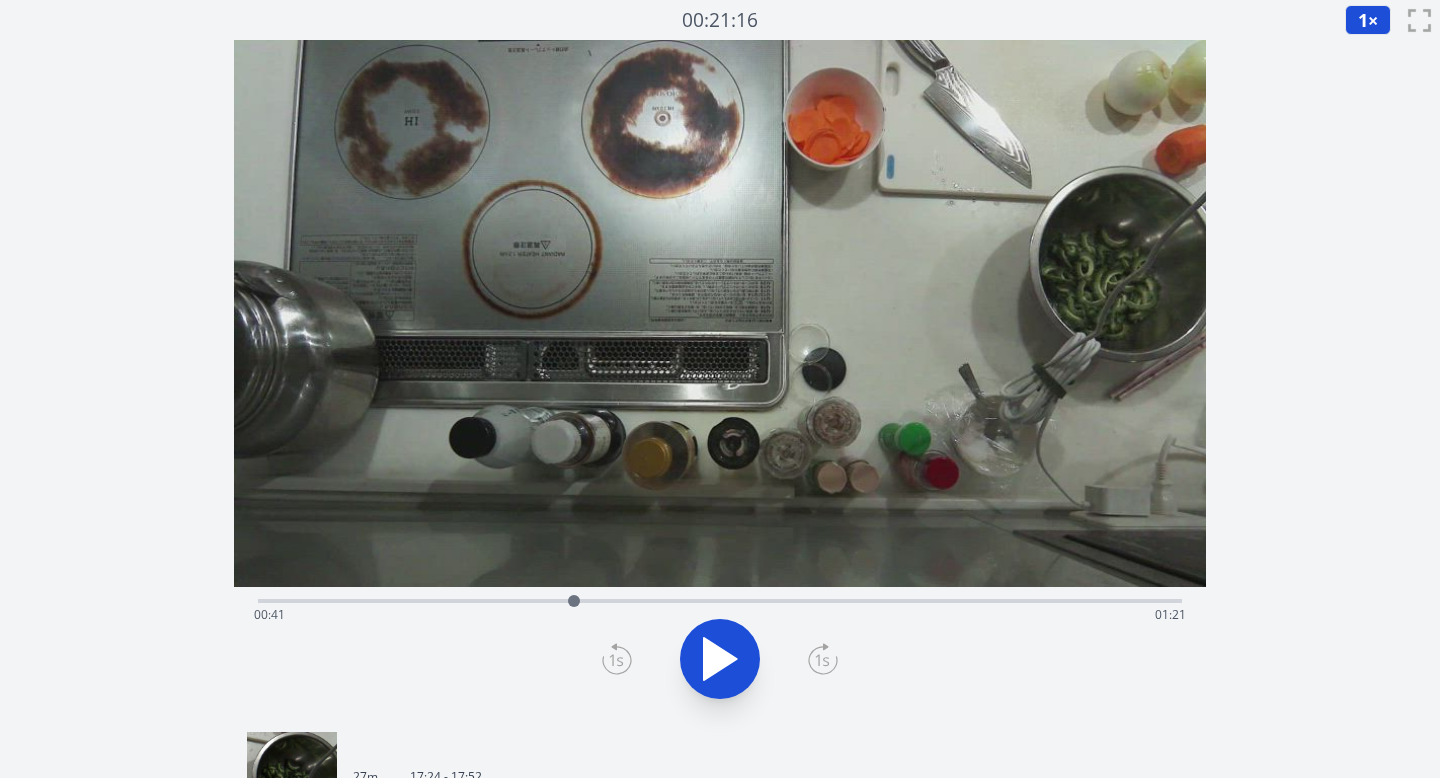 click at bounding box center (574, 601) 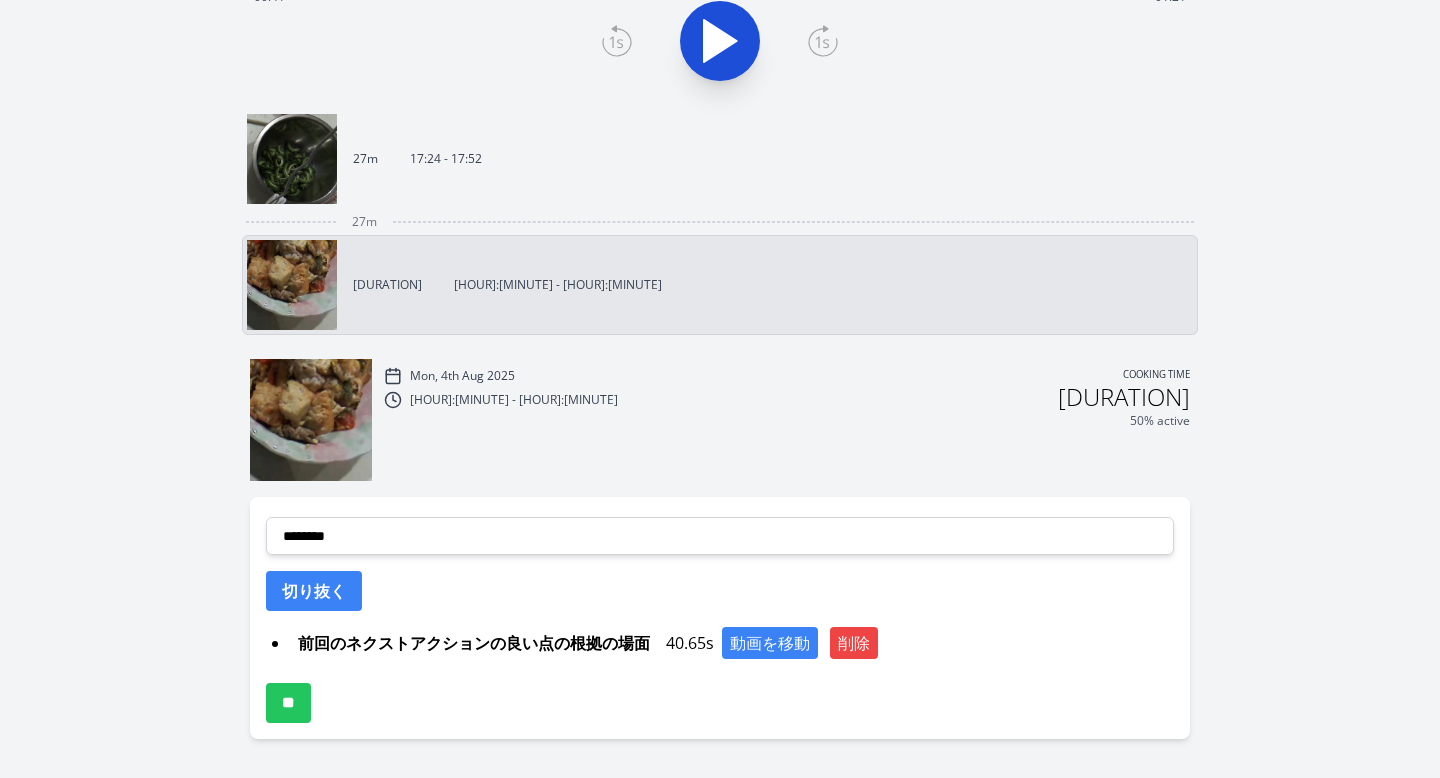 scroll, scrollTop: 675, scrollLeft: 0, axis: vertical 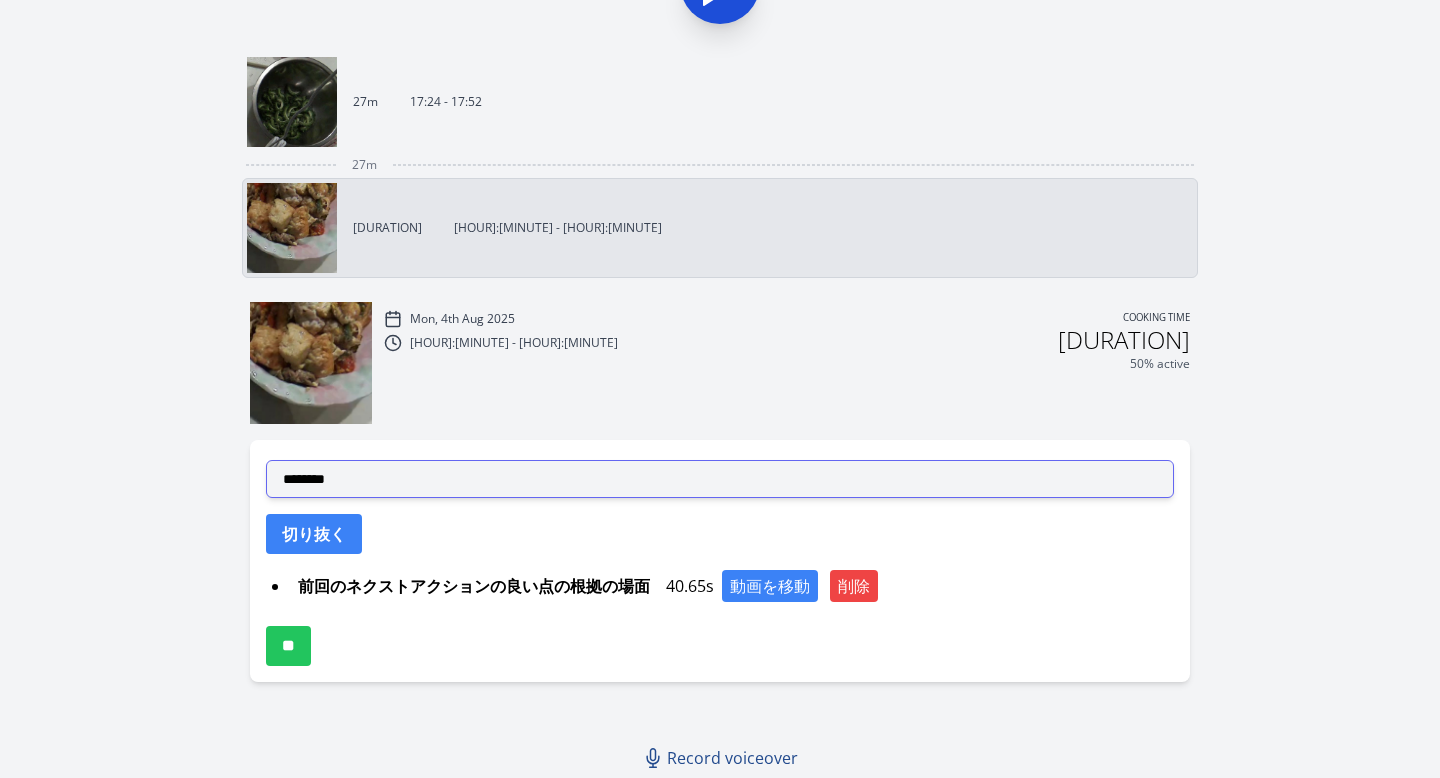 click on "**********" at bounding box center [720, 479] 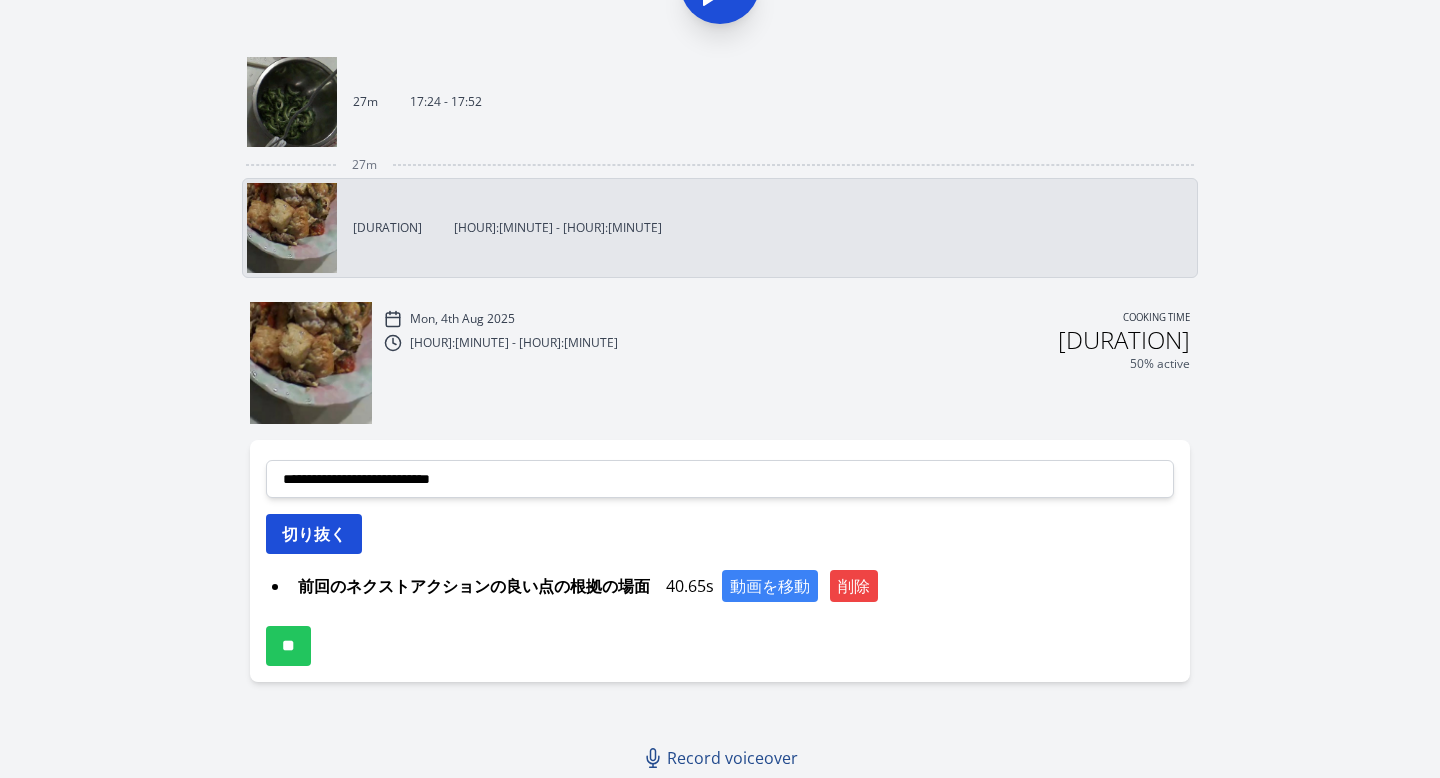 click on "切り抜く" at bounding box center (314, 534) 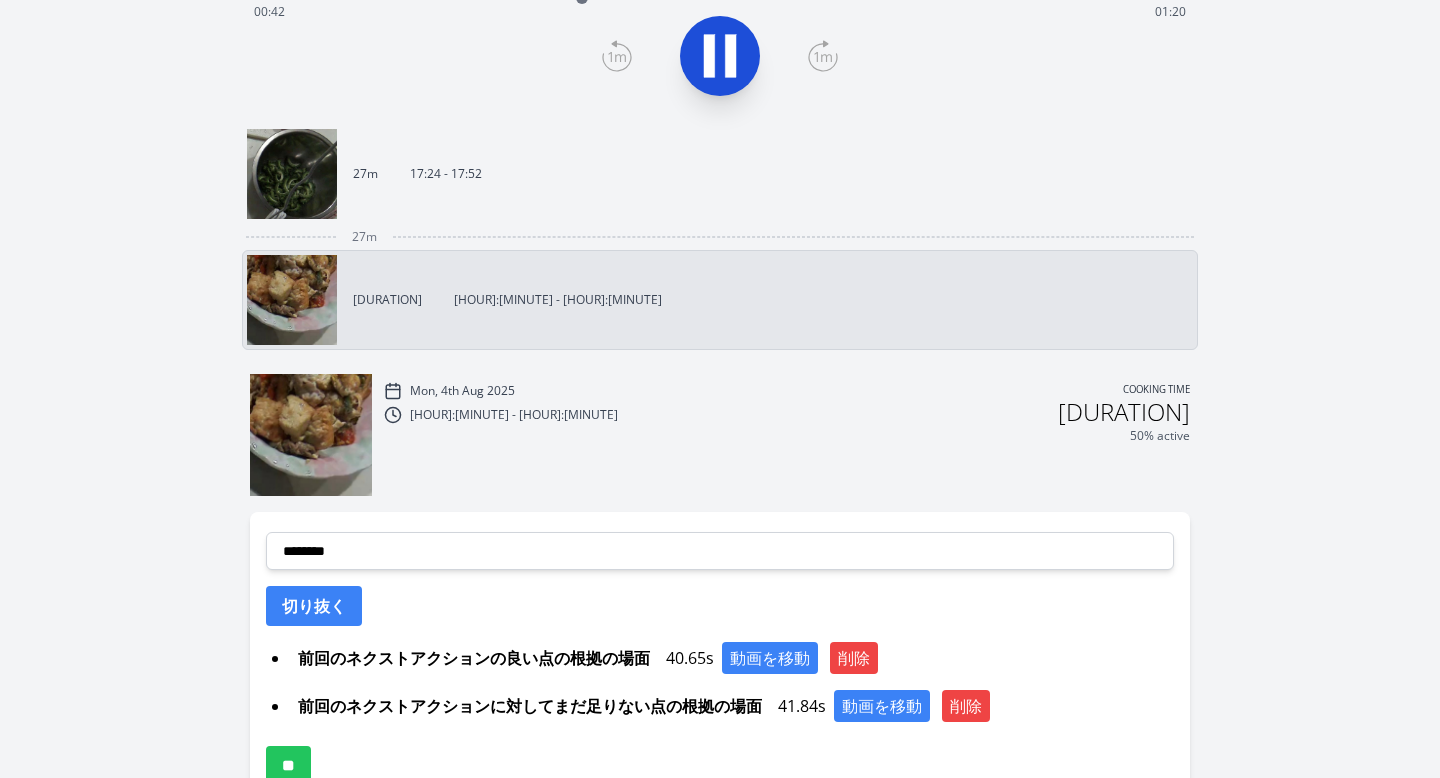 scroll, scrollTop: 583, scrollLeft: 0, axis: vertical 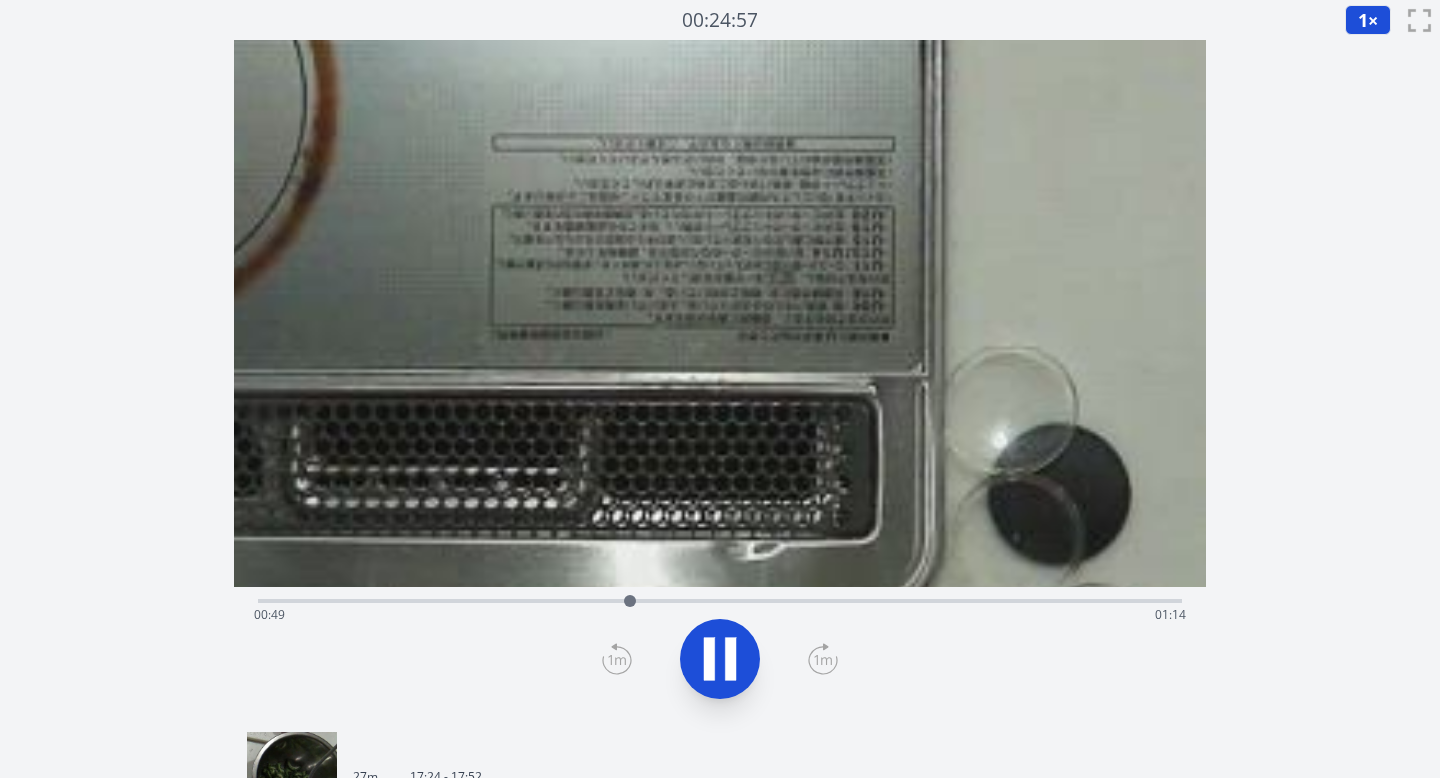 click 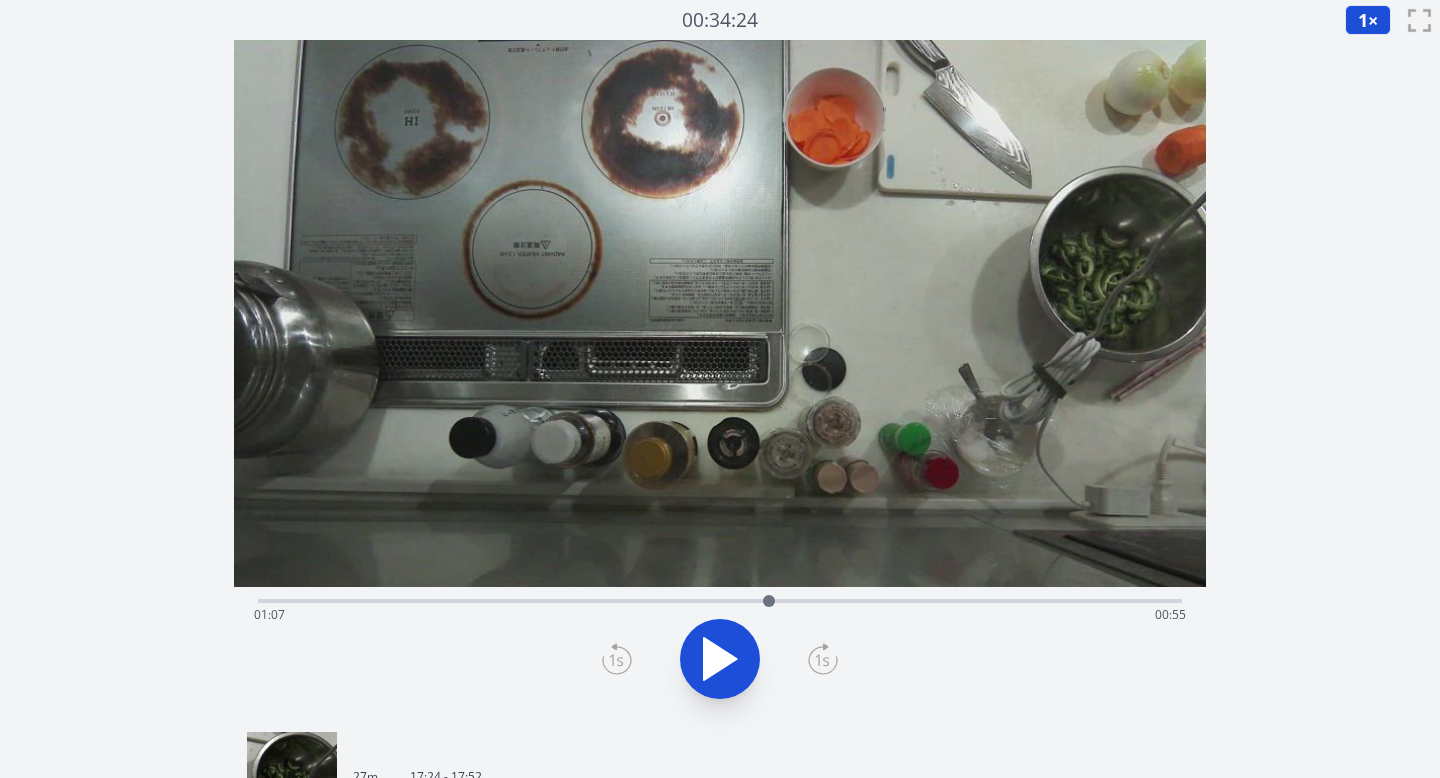 drag, startPoint x: 632, startPoint y: 598, endPoint x: 769, endPoint y: 610, distance: 137.52454 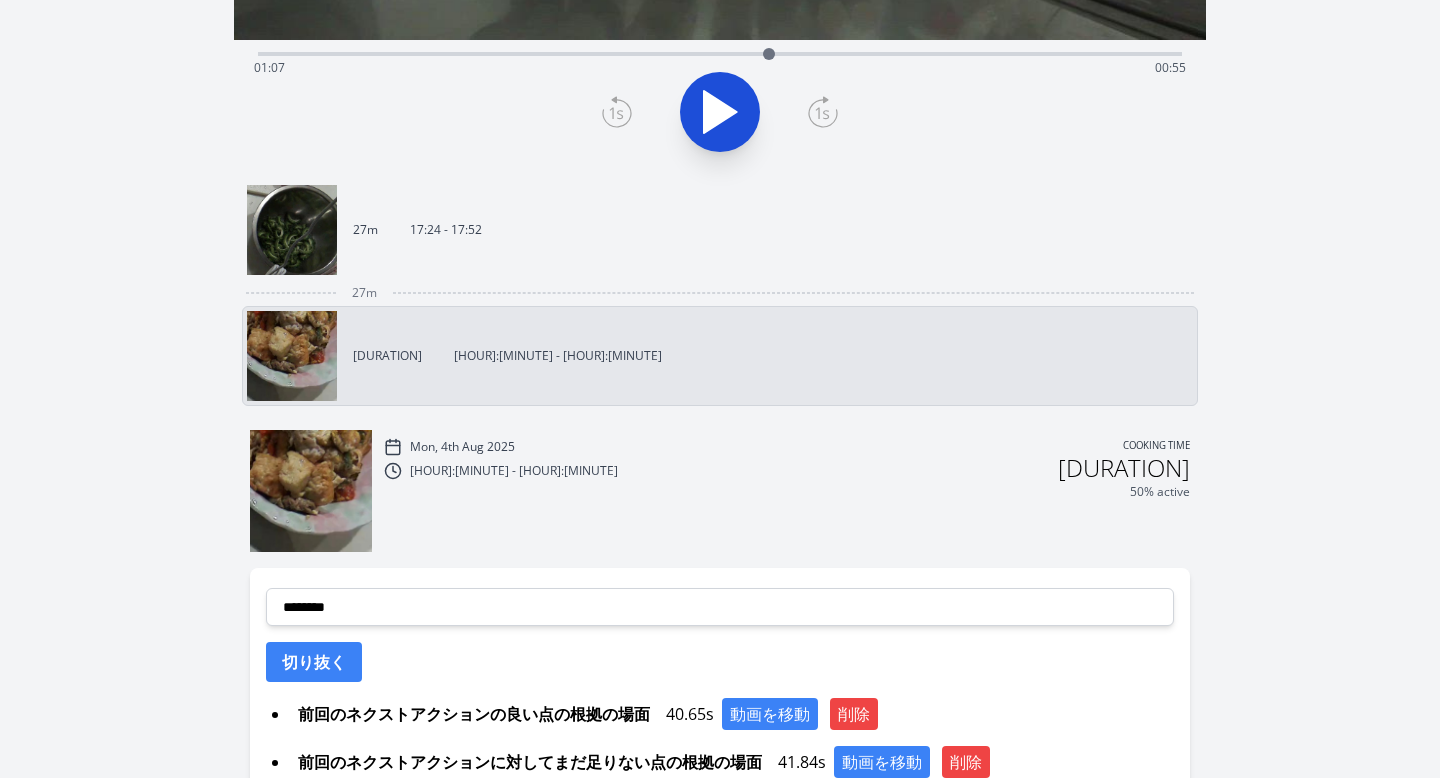scroll, scrollTop: 723, scrollLeft: 0, axis: vertical 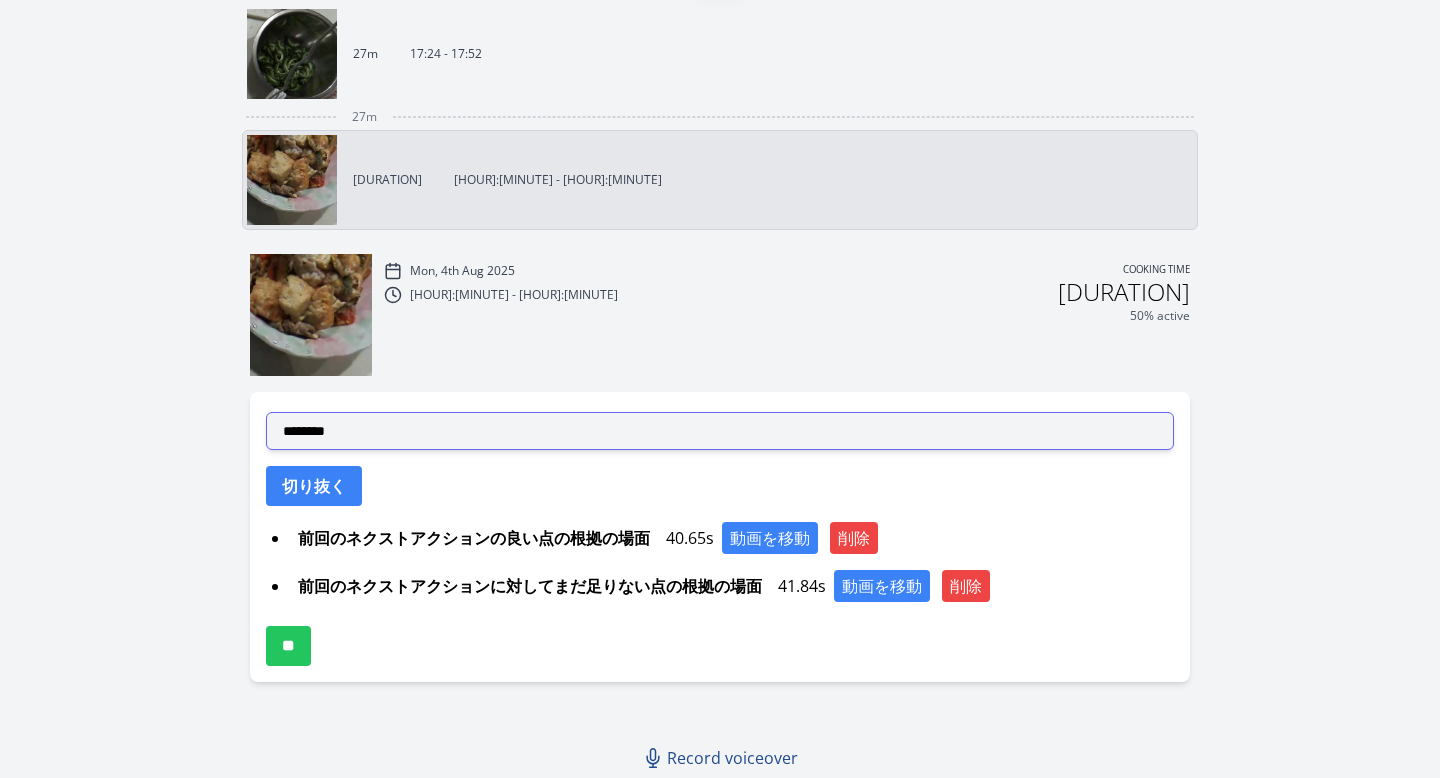 click on "**********" at bounding box center [720, 431] 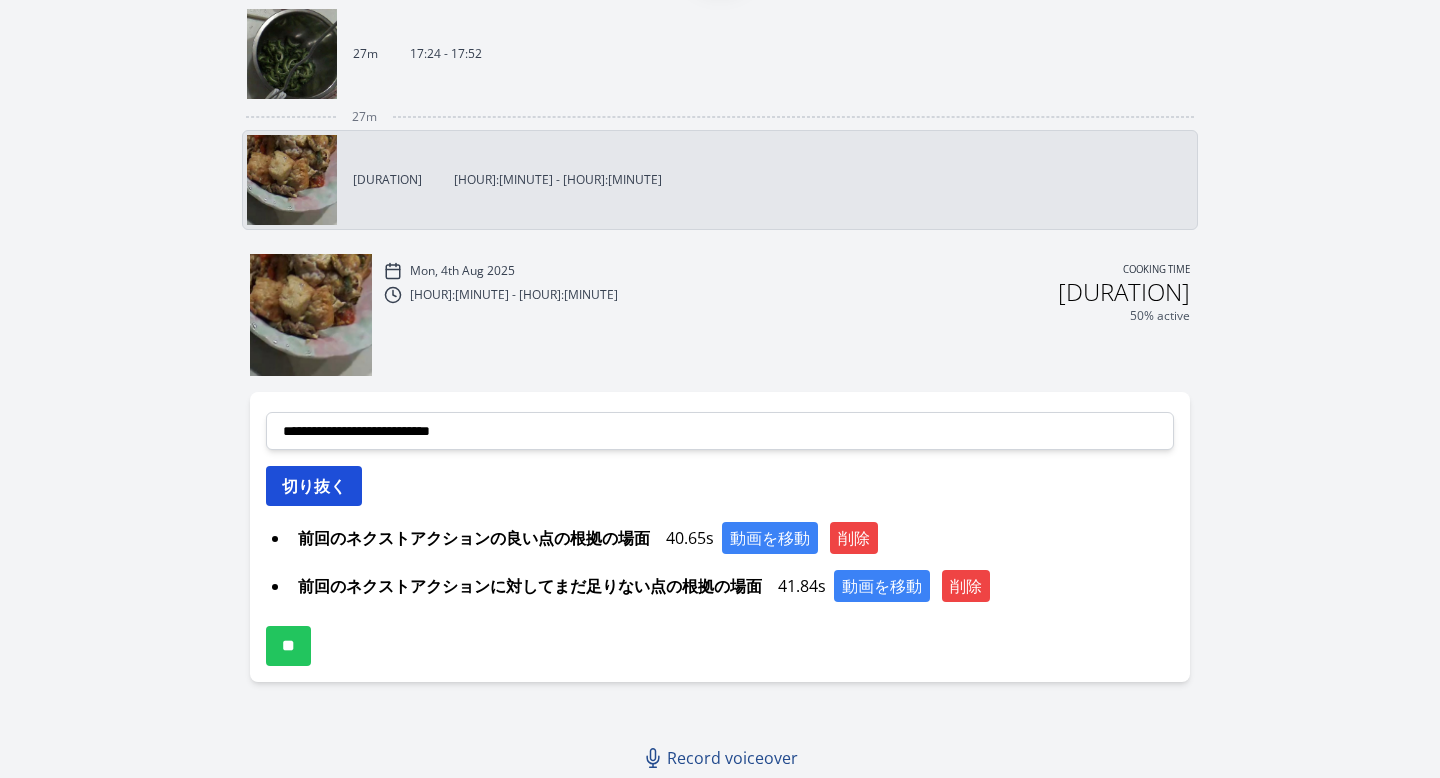 click on "切り抜く" at bounding box center [314, 486] 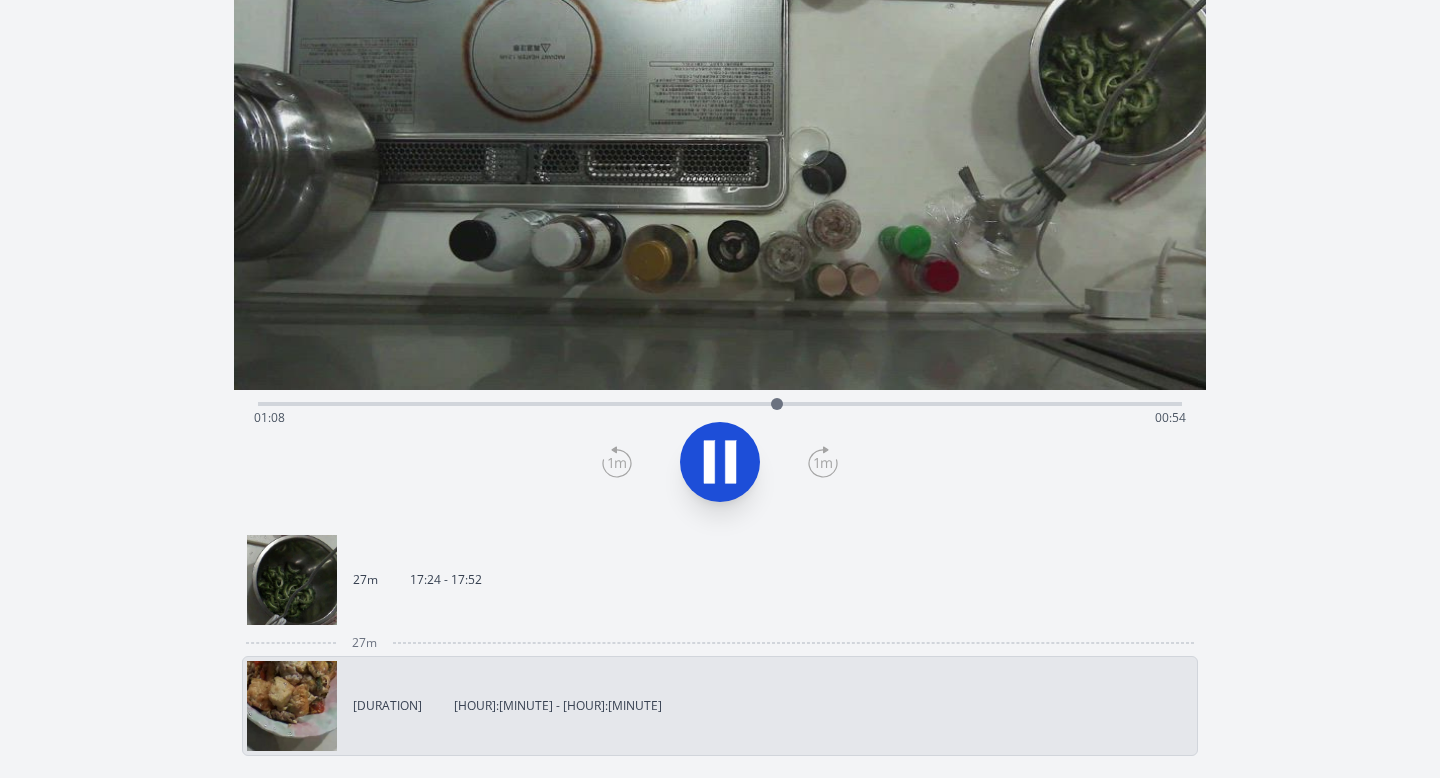 scroll, scrollTop: 0, scrollLeft: 0, axis: both 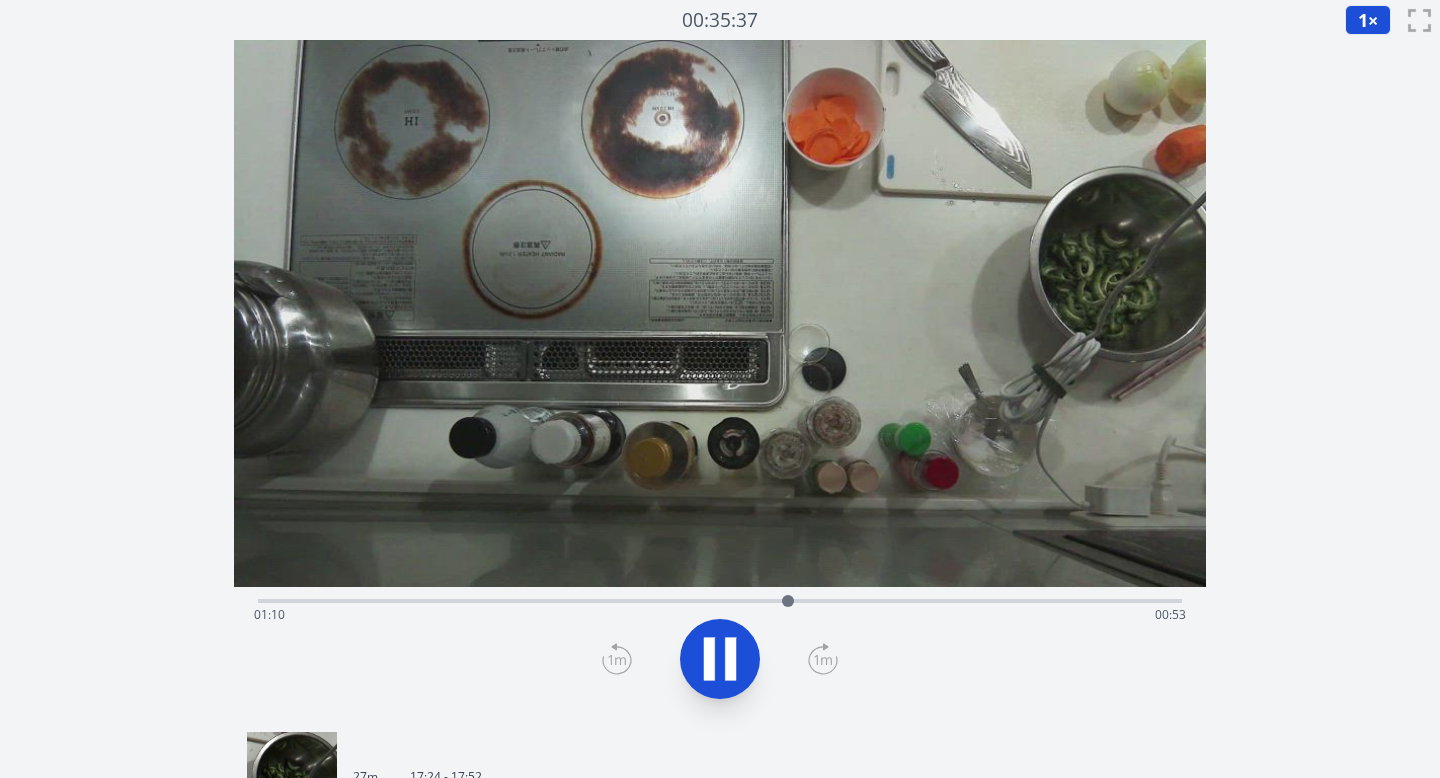 click 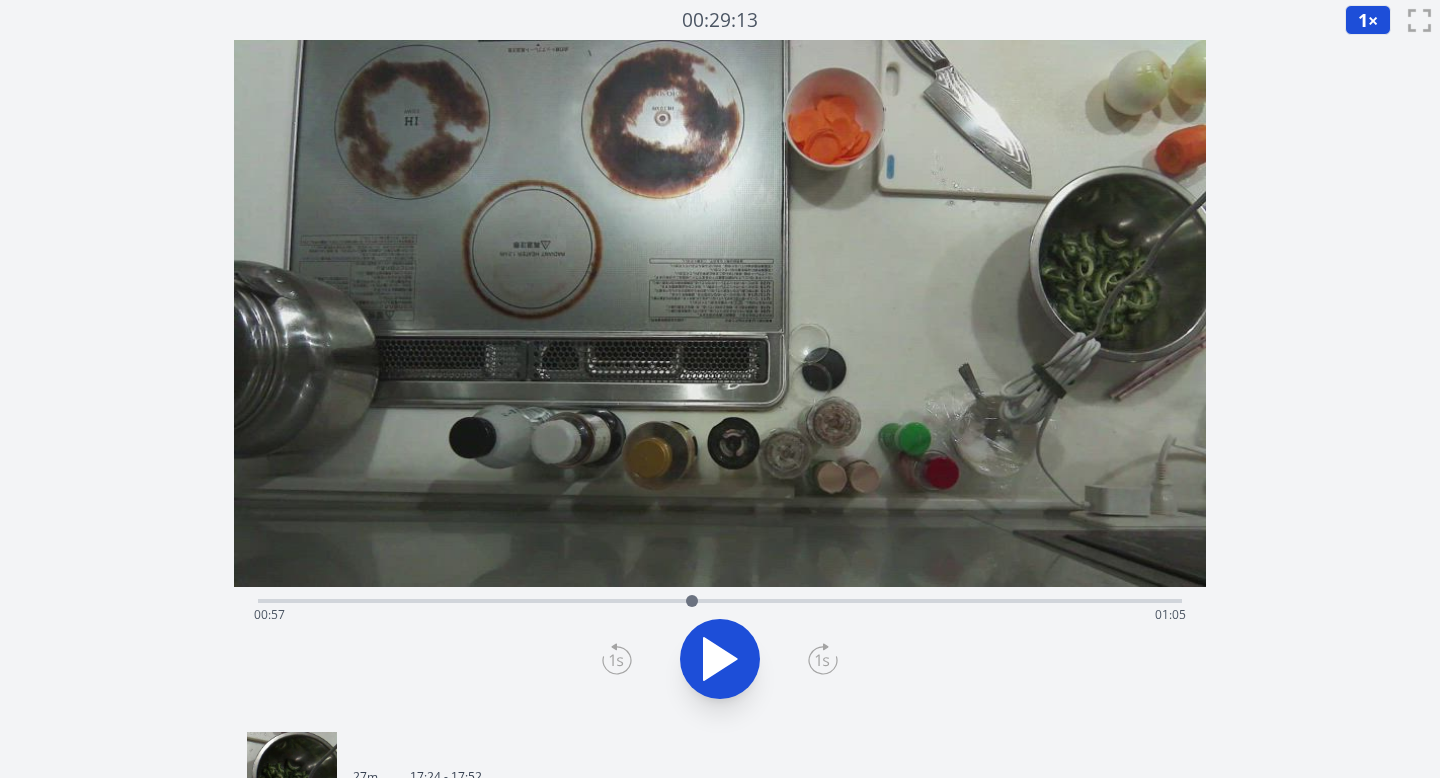 drag, startPoint x: 787, startPoint y: 600, endPoint x: 692, endPoint y: 599, distance: 95.005264 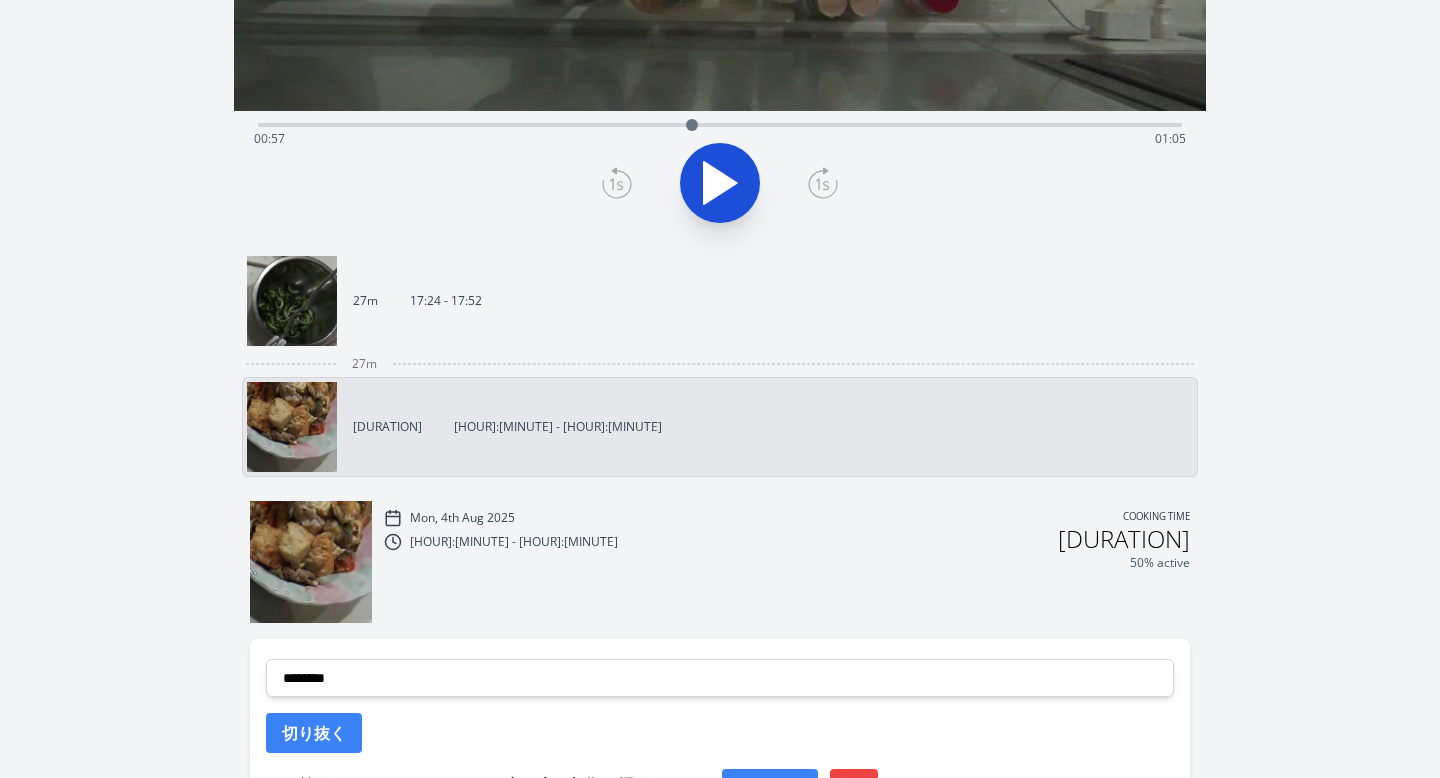 scroll, scrollTop: 650, scrollLeft: 0, axis: vertical 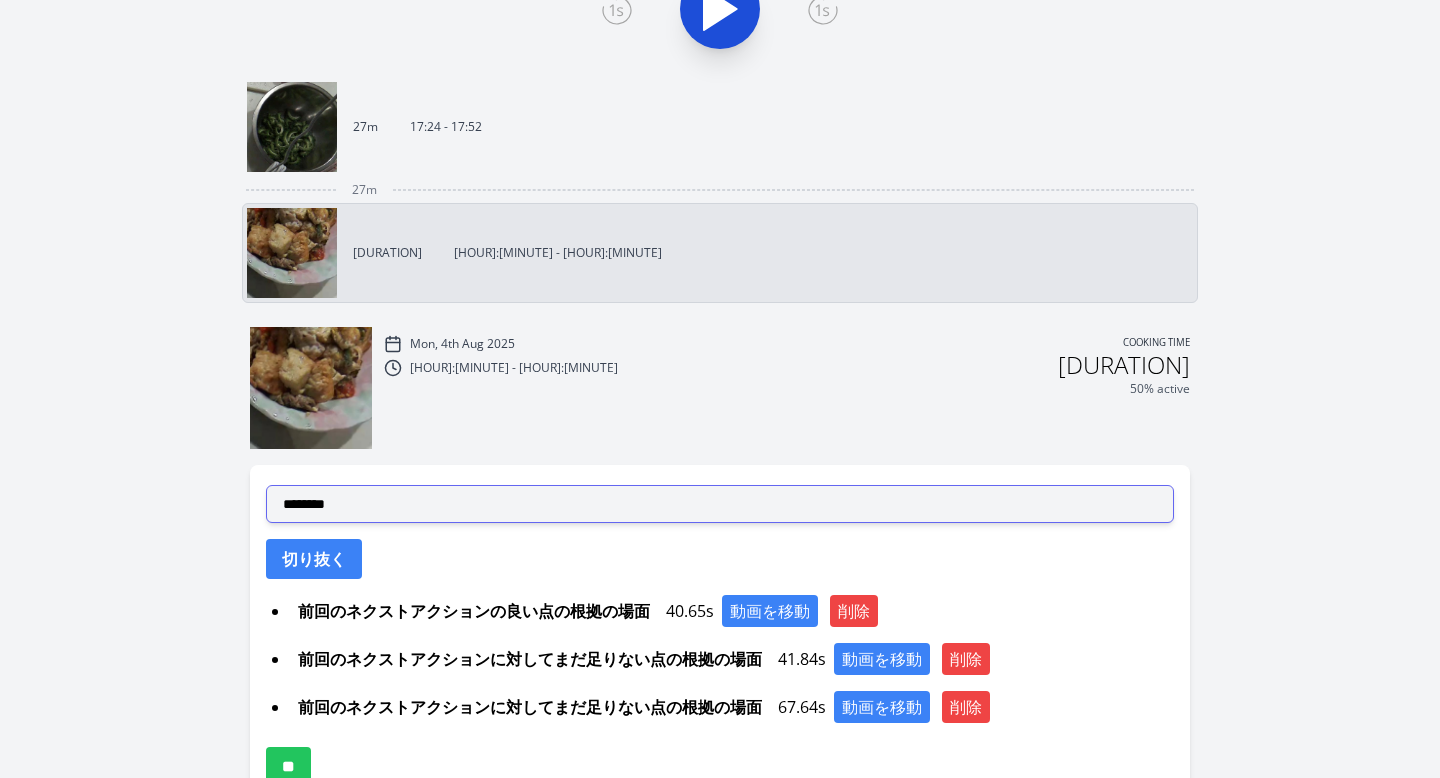 click on "**********" at bounding box center (720, 504) 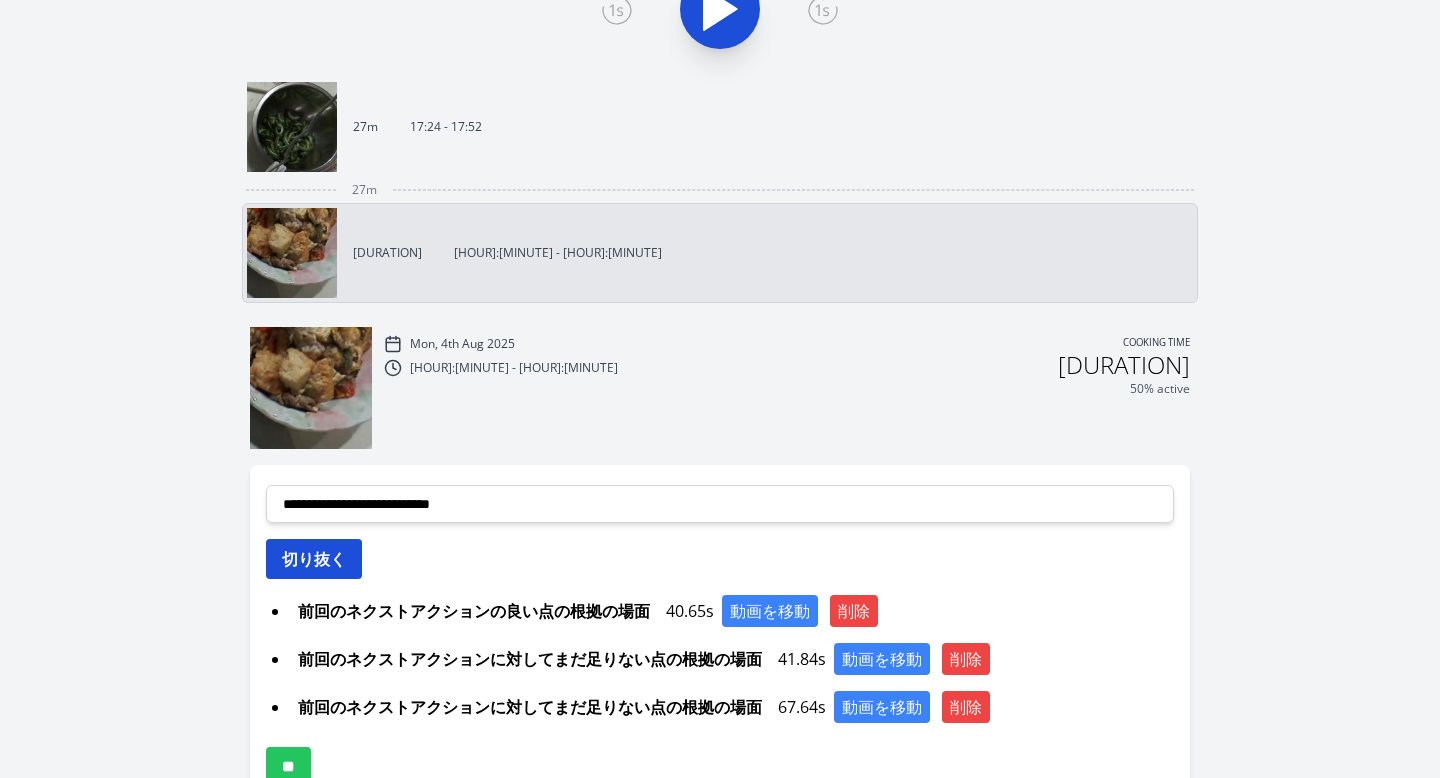 click on "切り抜く" at bounding box center [314, 559] 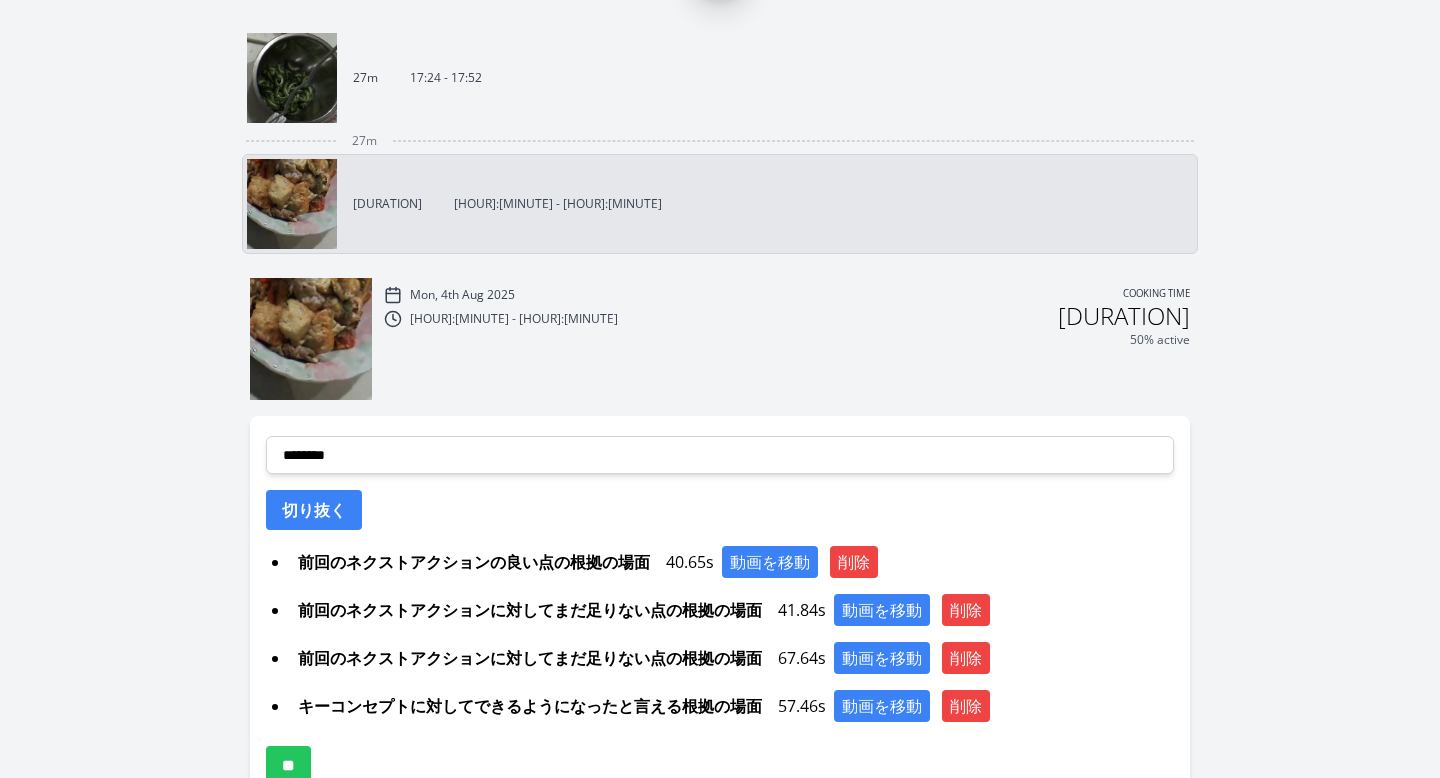 scroll, scrollTop: 793, scrollLeft: 0, axis: vertical 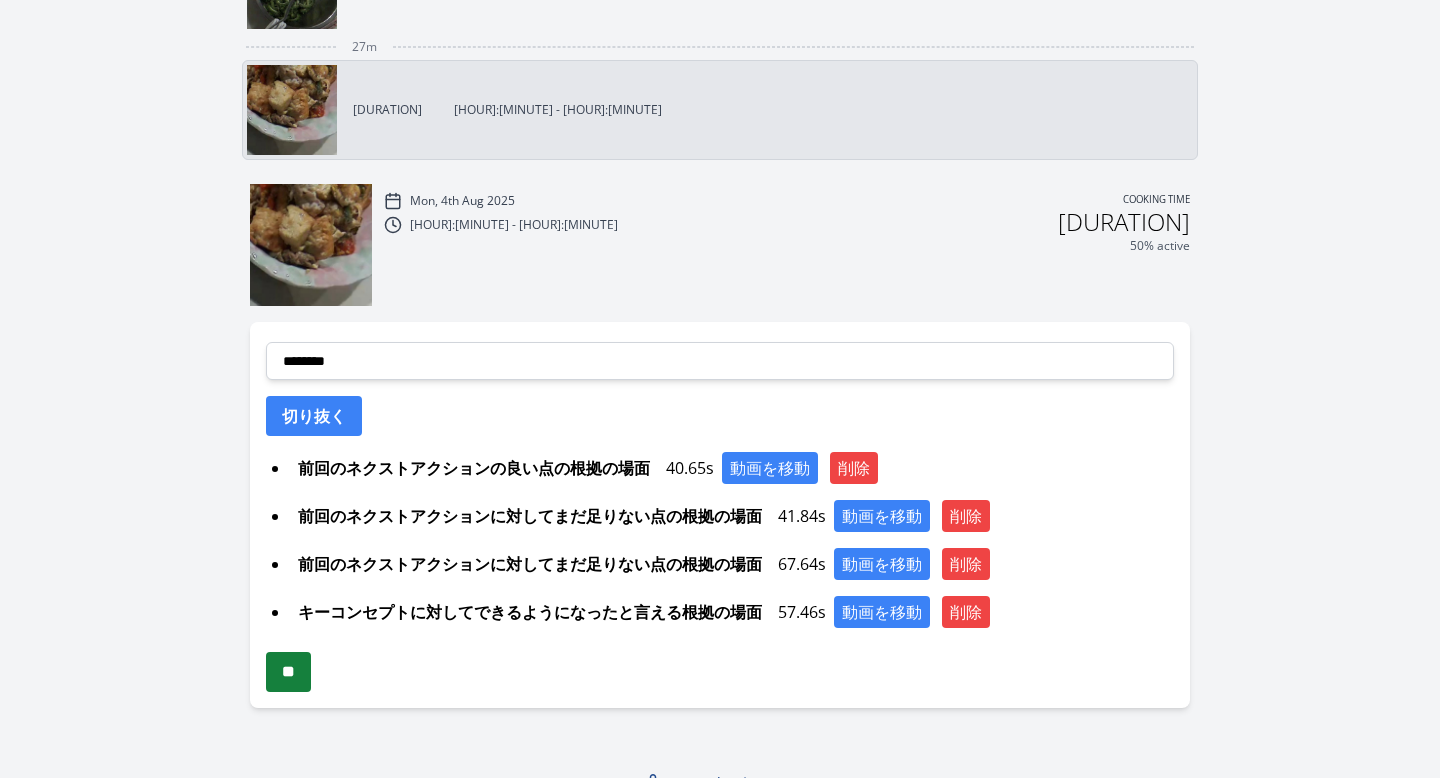 click on "**" at bounding box center (288, 672) 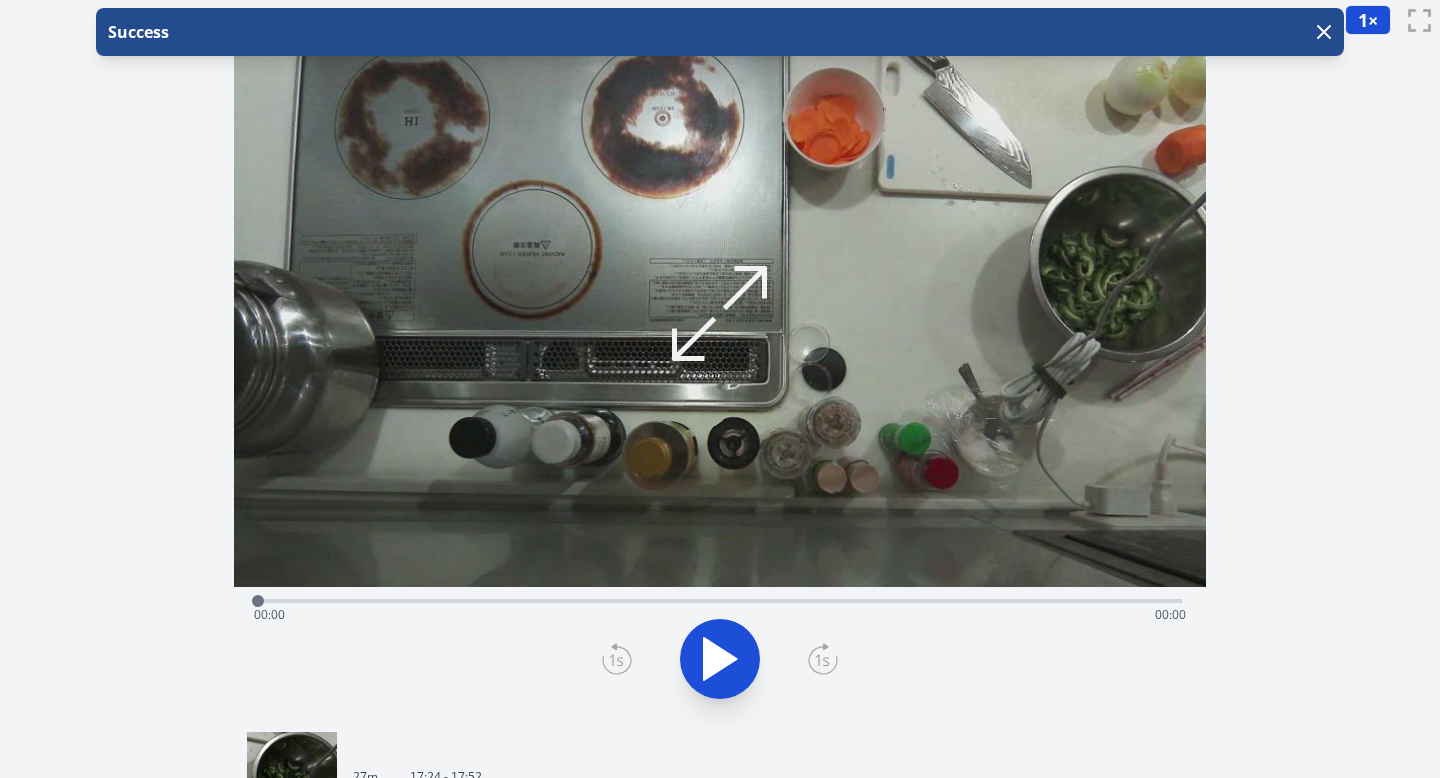 scroll, scrollTop: 0, scrollLeft: 0, axis: both 